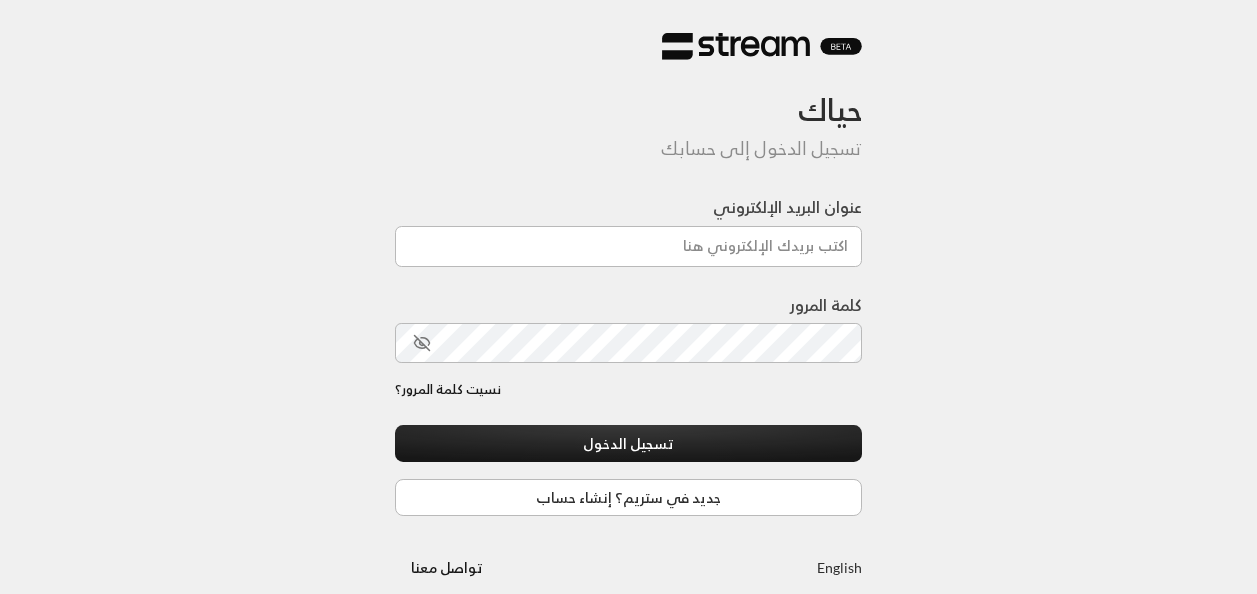 scroll, scrollTop: 0, scrollLeft: 0, axis: both 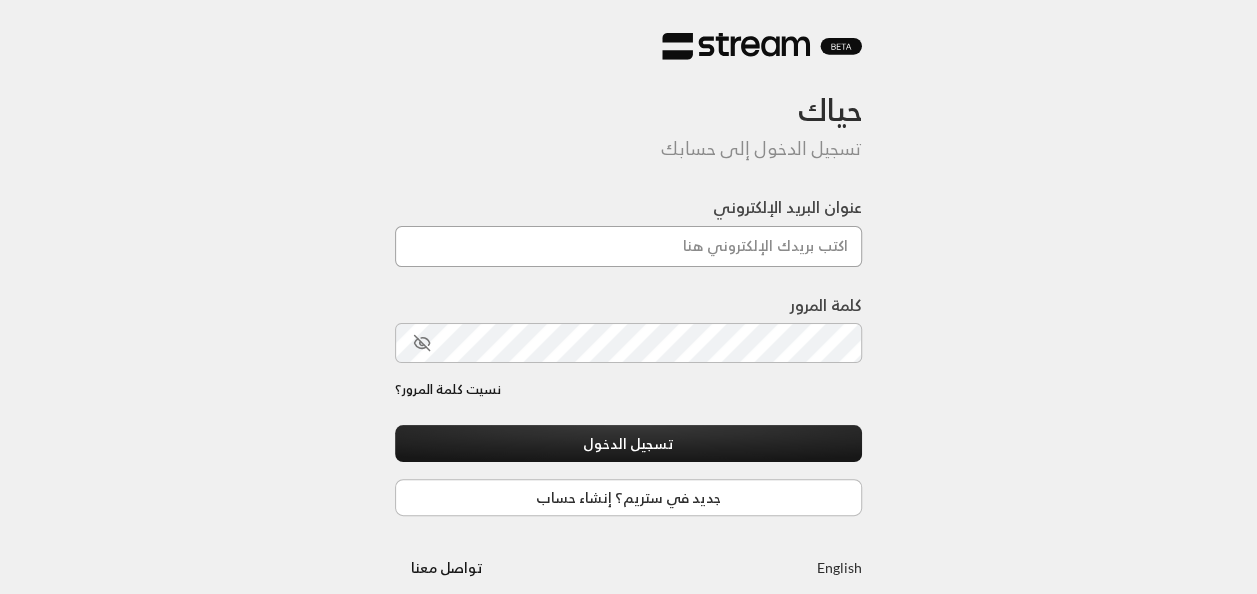 click on "عنوان البريد الإلكتروني" at bounding box center [629, 246] 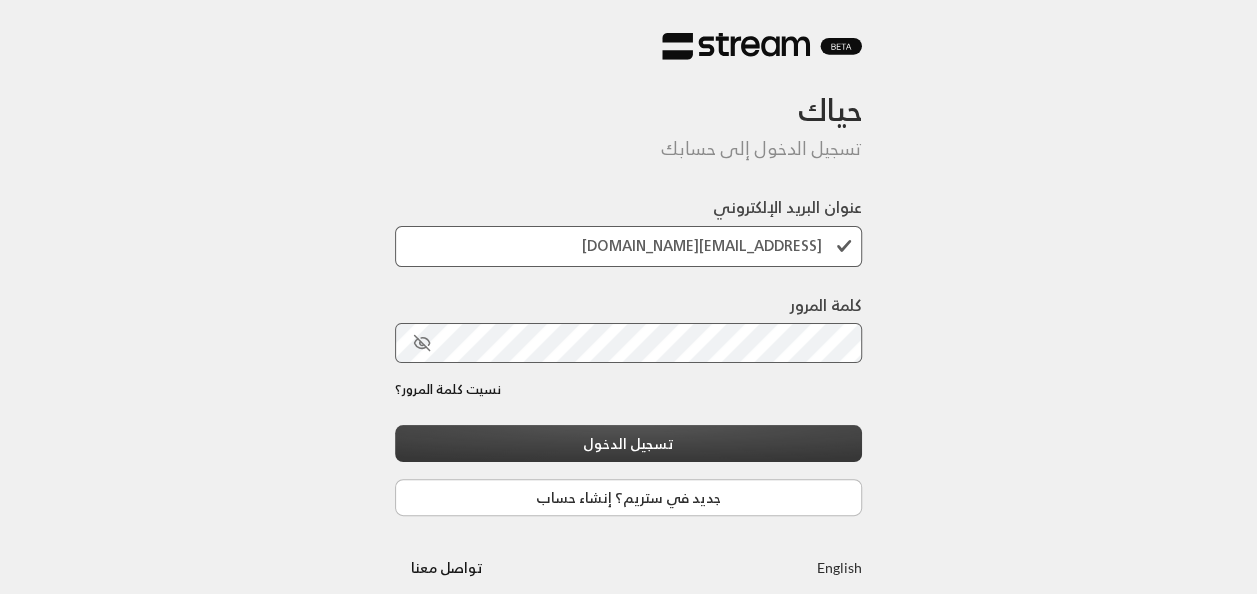 click on "تسجيل الدخول" at bounding box center [629, 443] 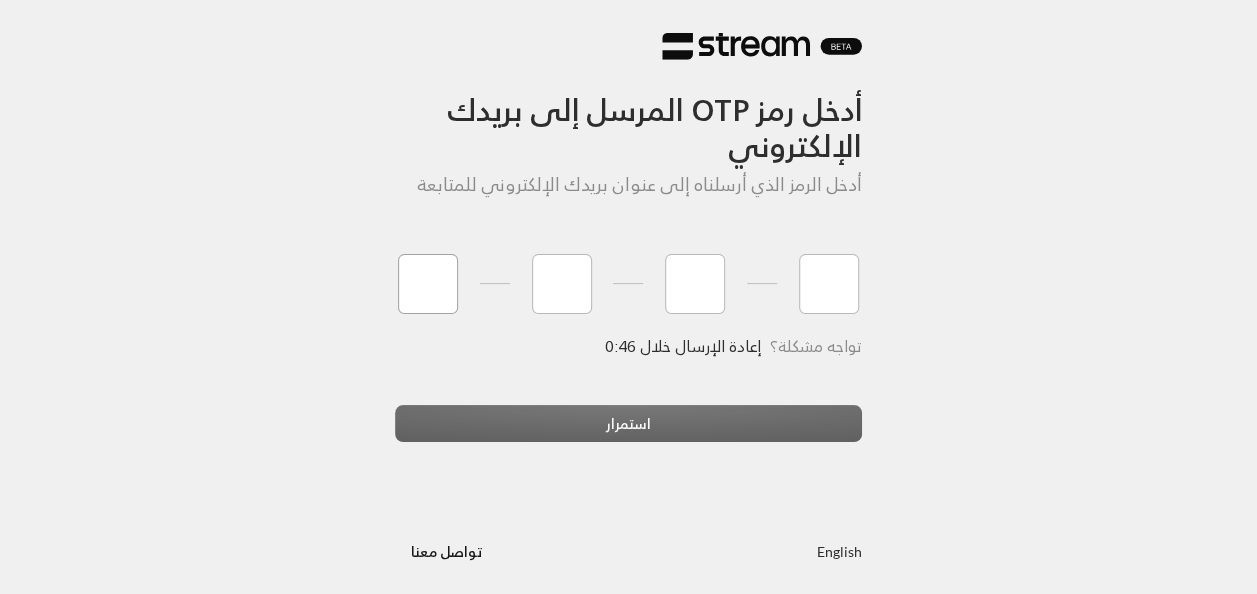 type on "2" 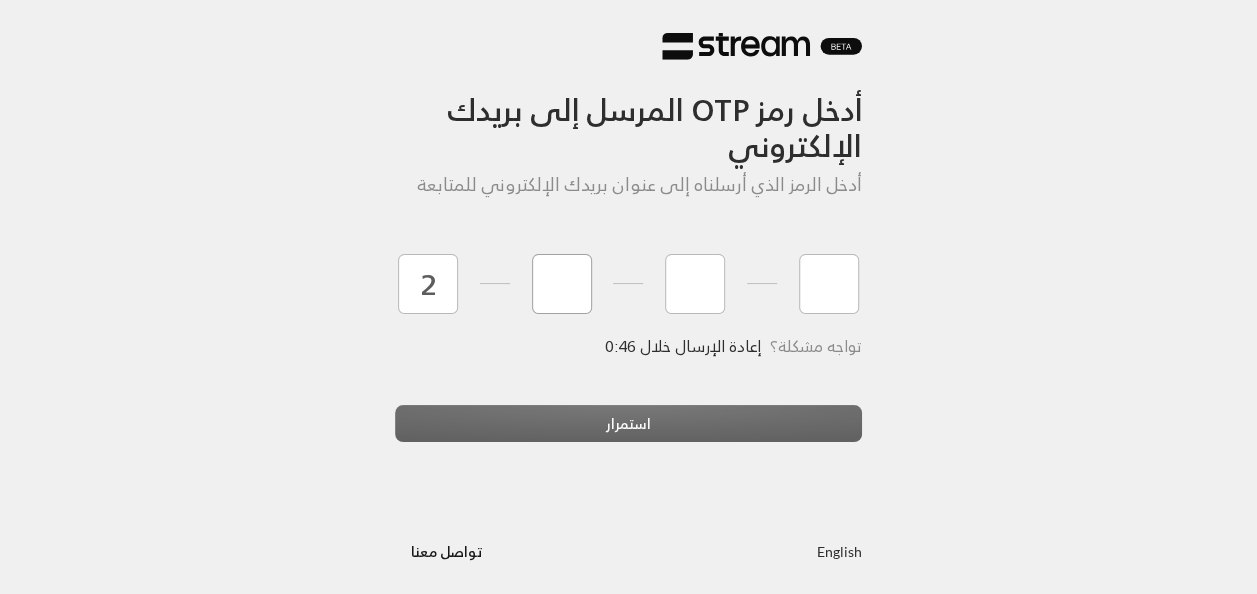 type on "1" 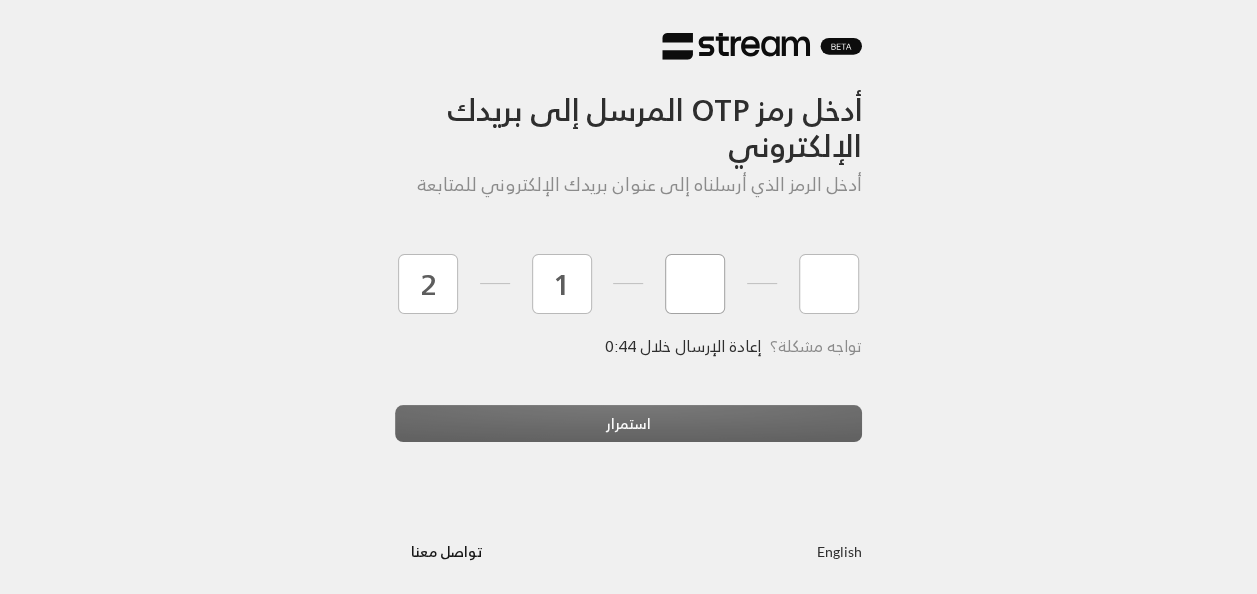 type on "5" 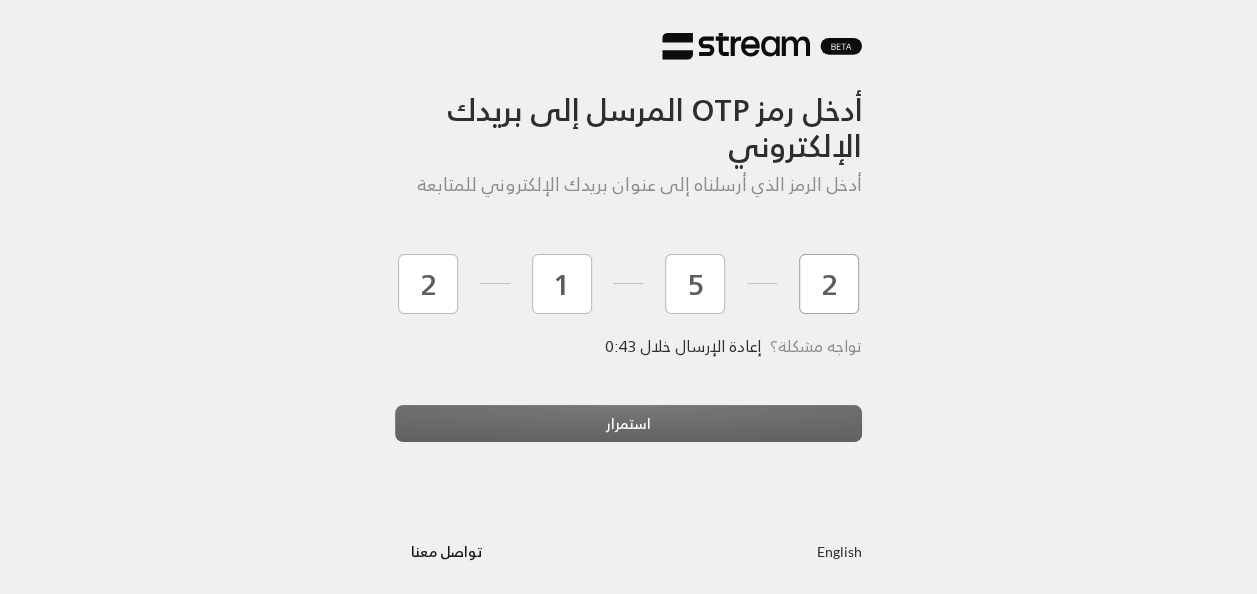type on "2" 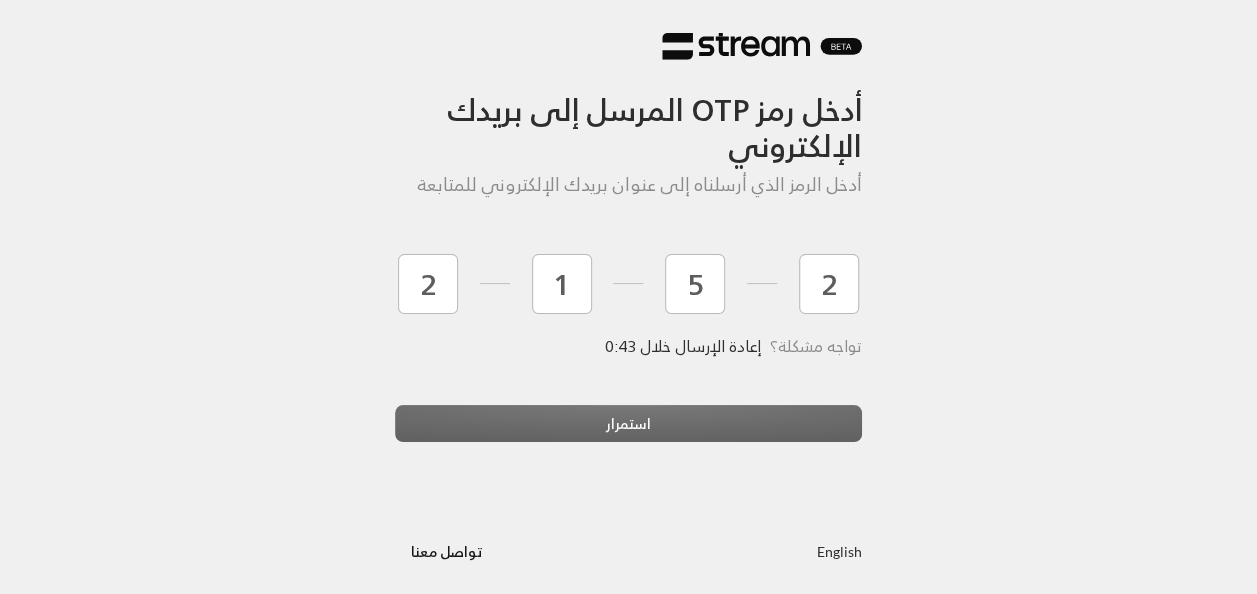 click on "استمرار" at bounding box center [629, 432] 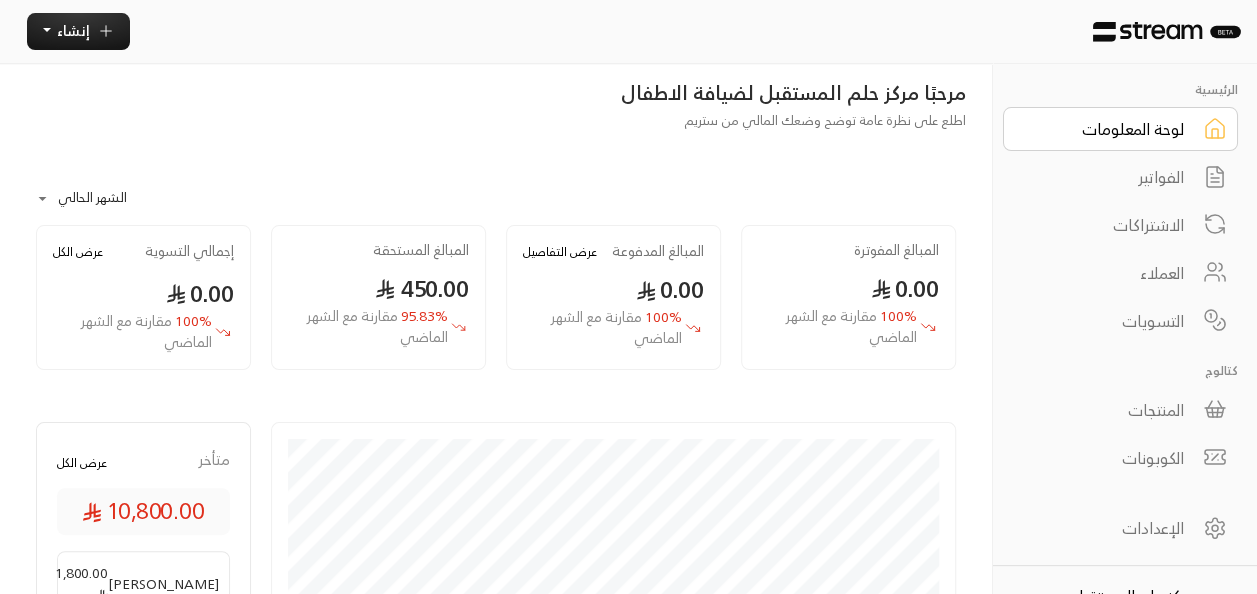click on "الاشتراكات" at bounding box center (1107, 225) 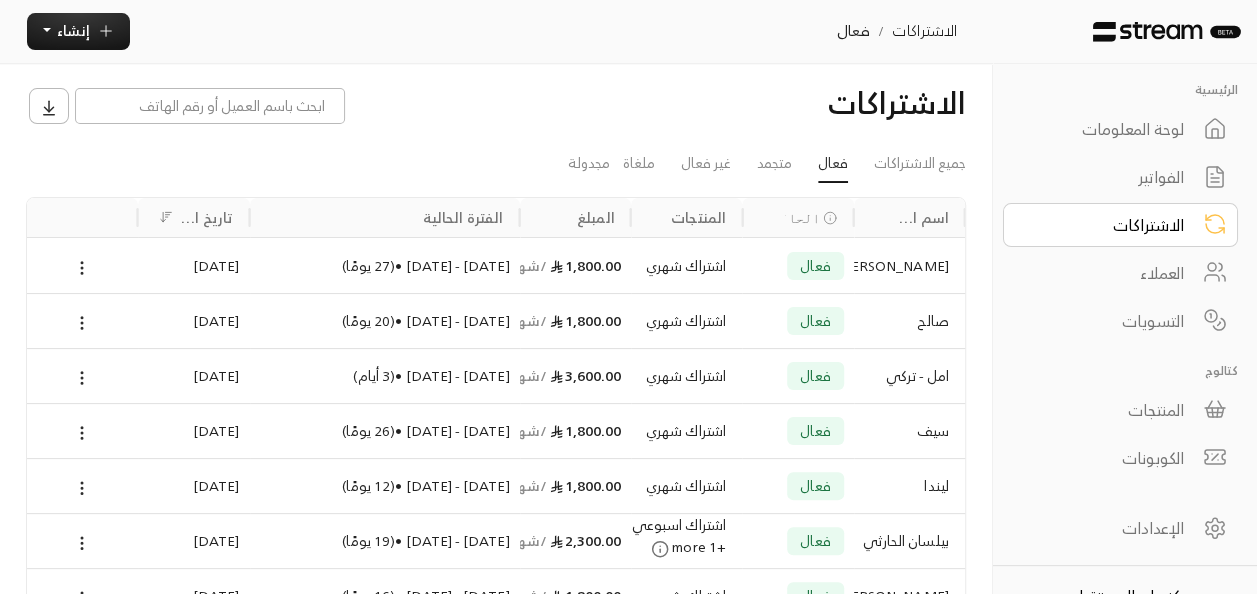 click on "صالح" at bounding box center [909, 321] 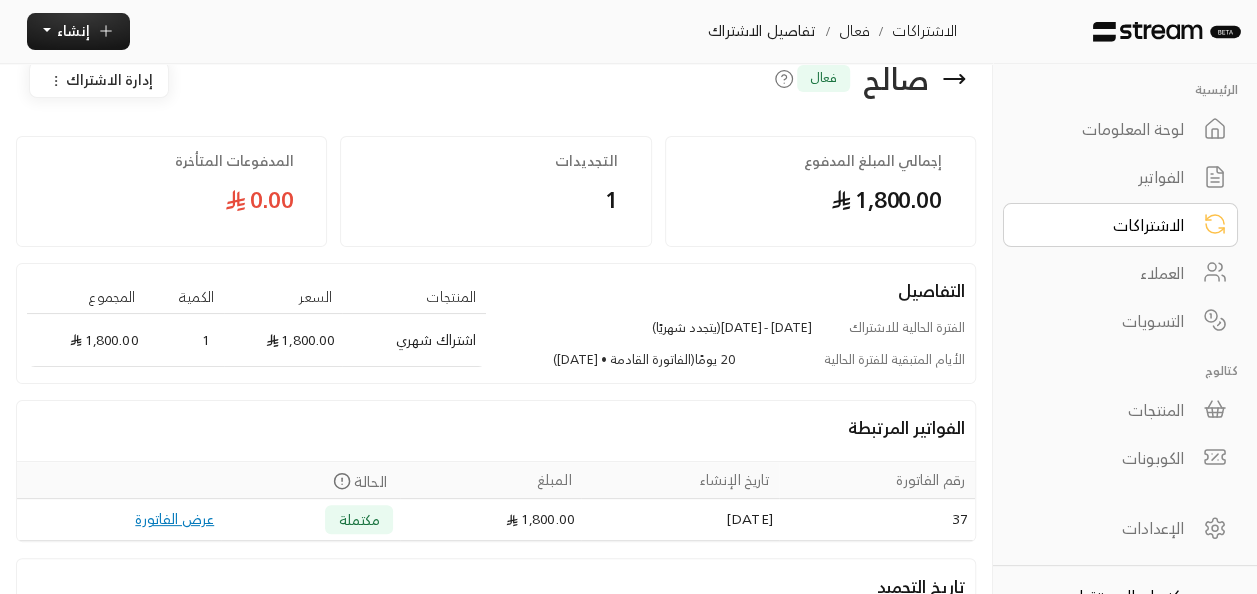 scroll, scrollTop: 0, scrollLeft: 0, axis: both 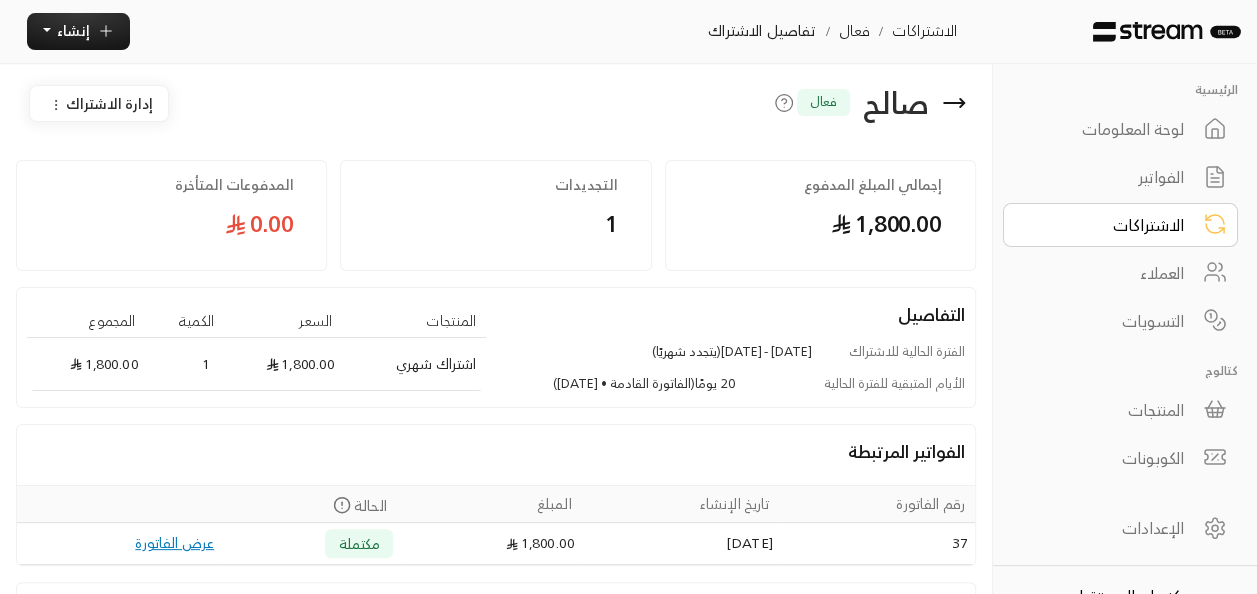 click 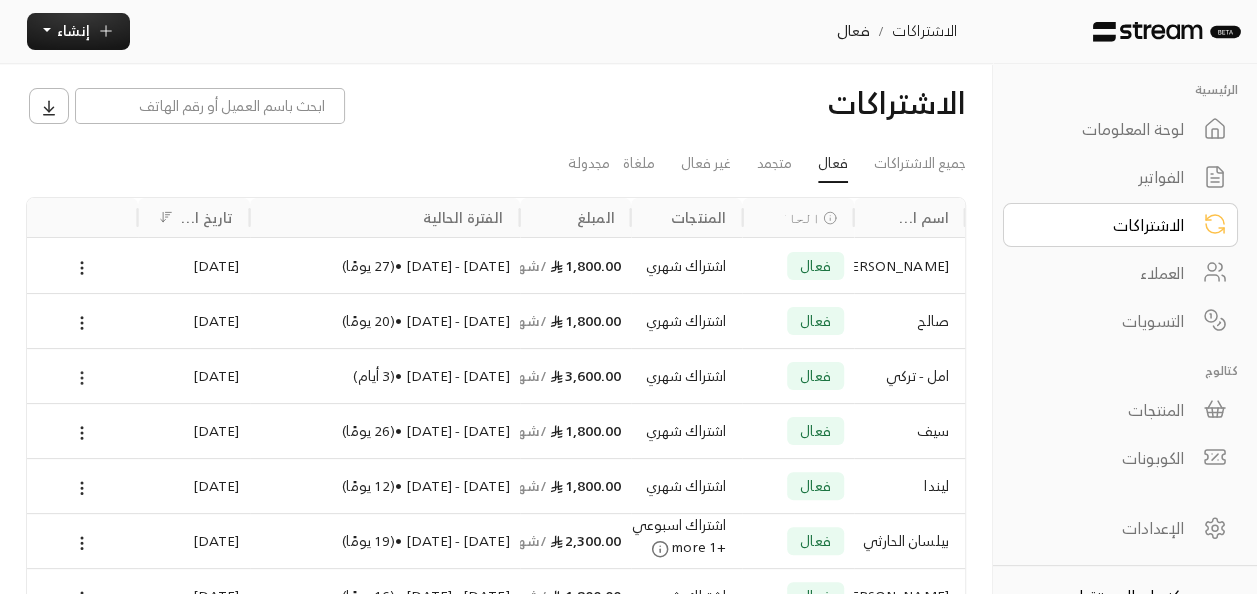 click 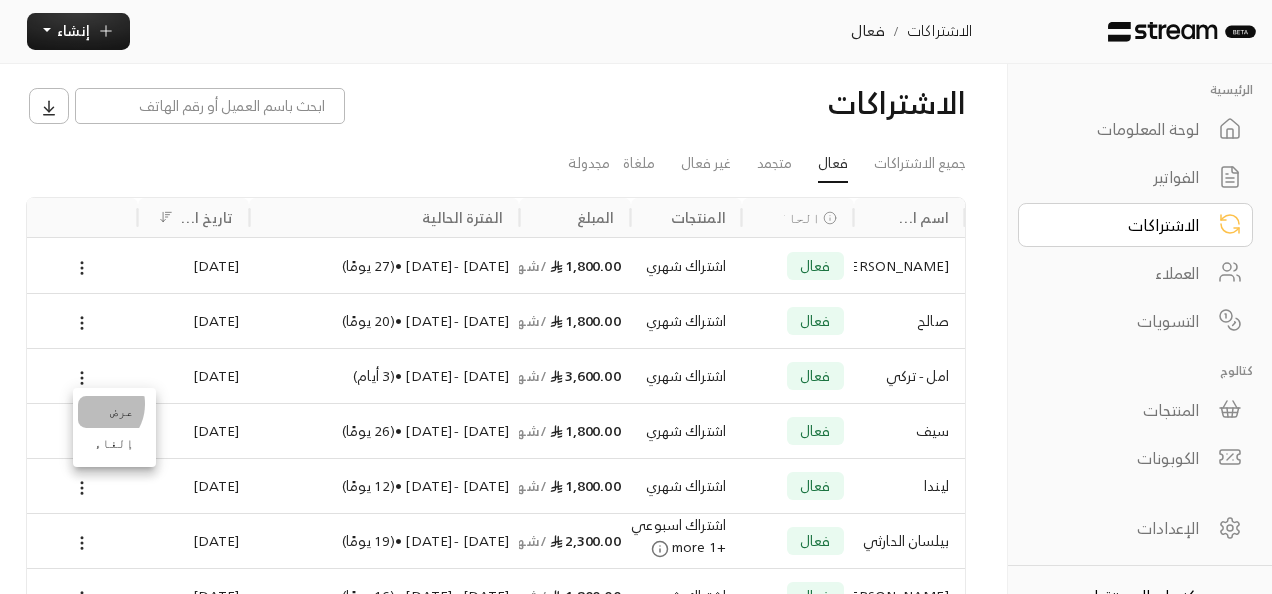 click on "عرض" at bounding box center [114, 412] 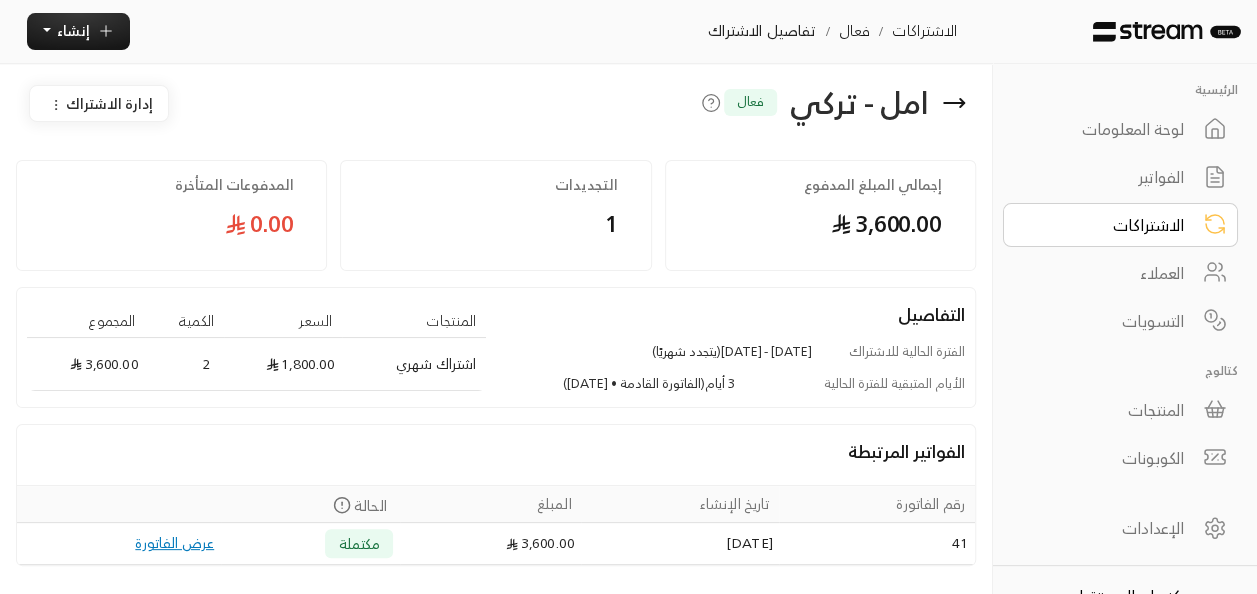 scroll, scrollTop: 64, scrollLeft: 0, axis: vertical 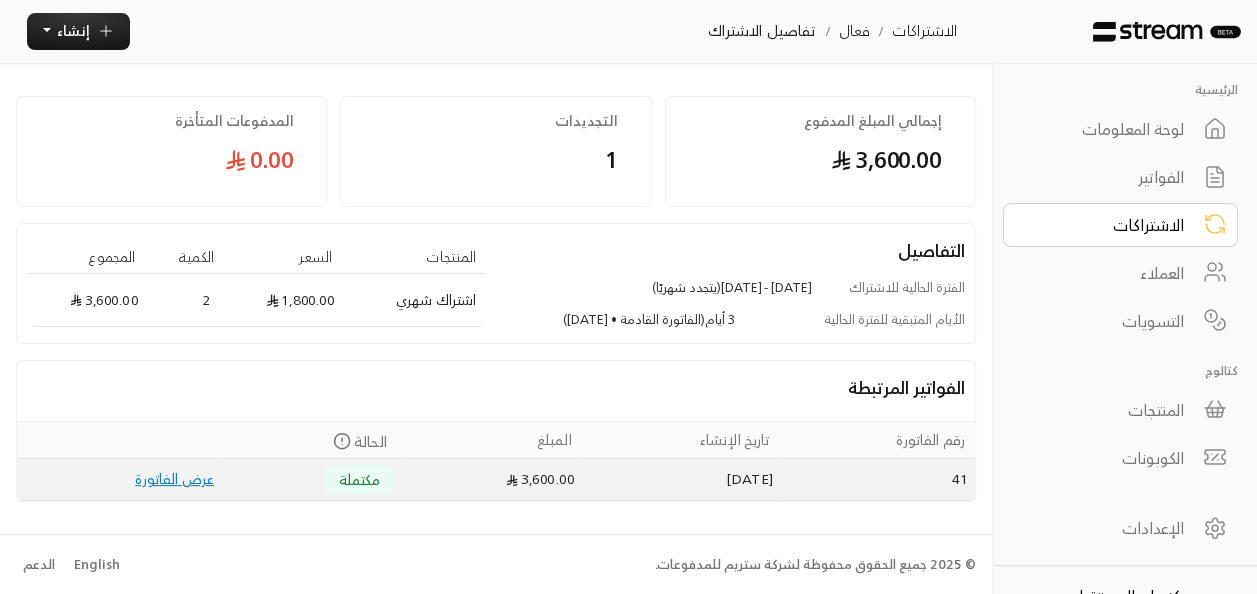 click on "مكتملة" at bounding box center [359, 479] 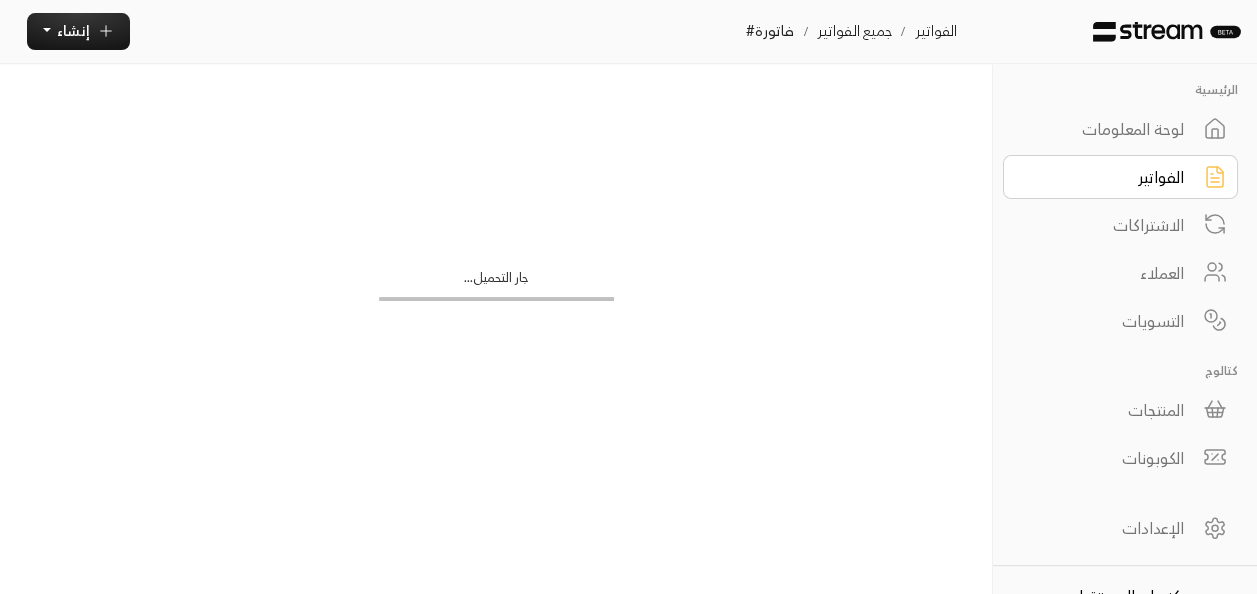 scroll, scrollTop: 0, scrollLeft: 0, axis: both 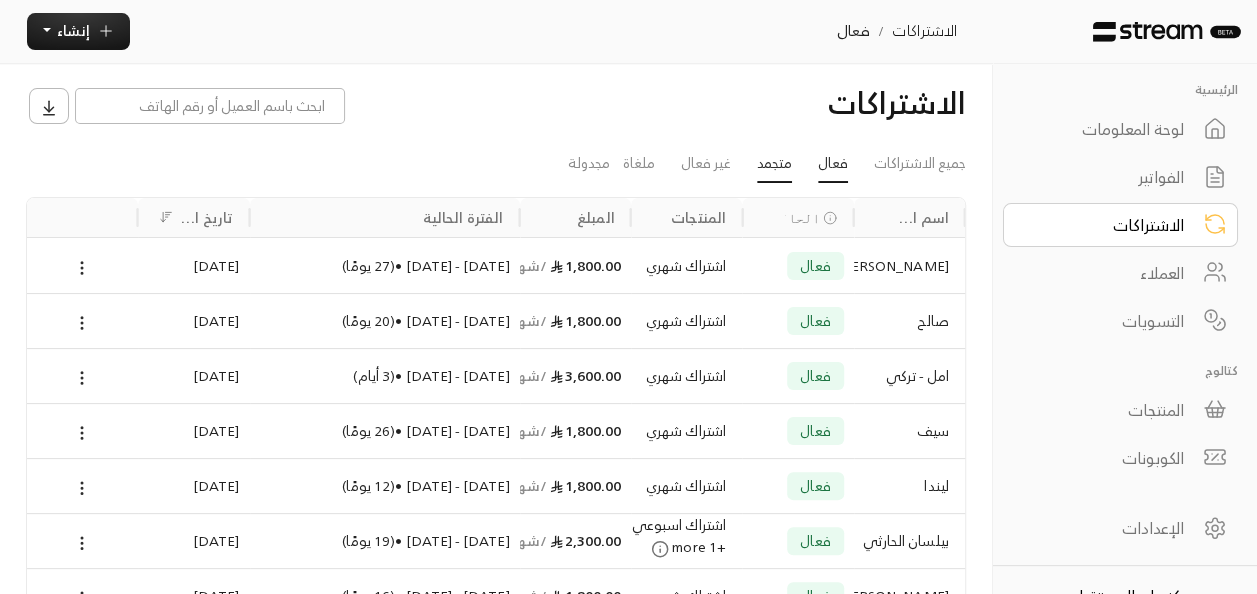click on "متجمد" at bounding box center (774, 165) 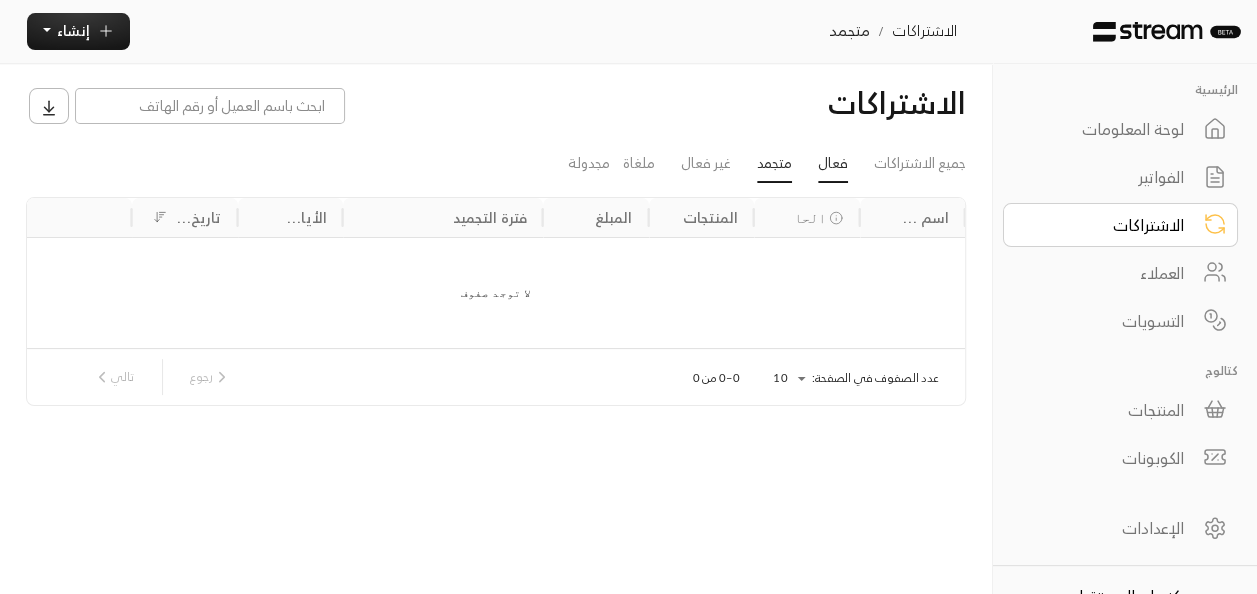 click on "فعال" at bounding box center (833, 165) 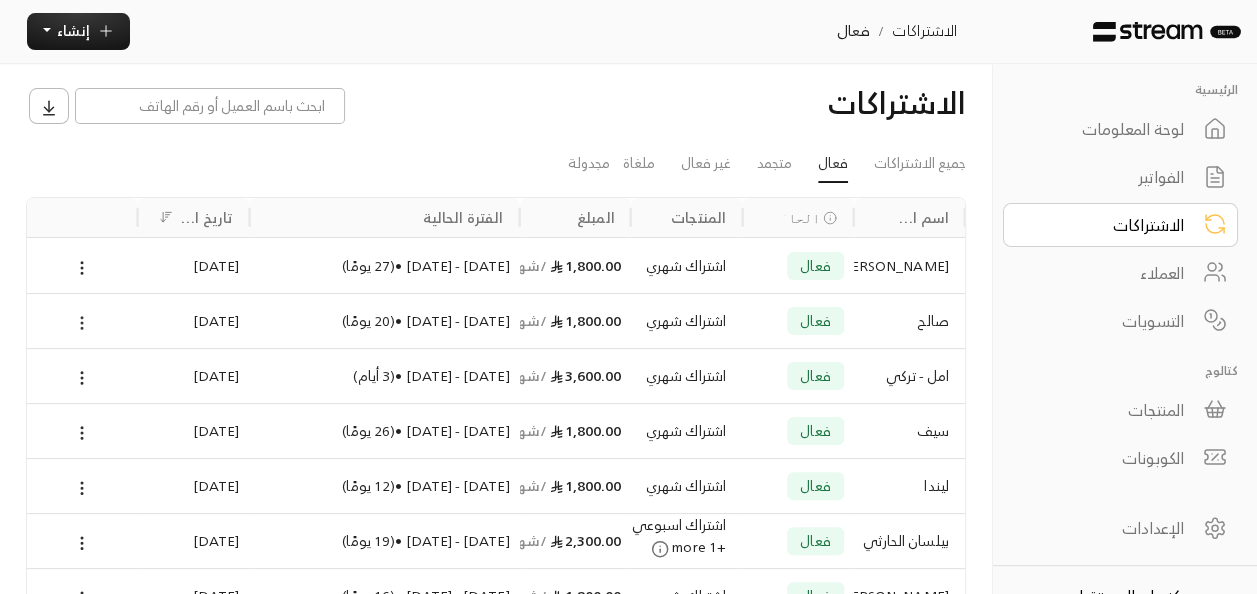 click 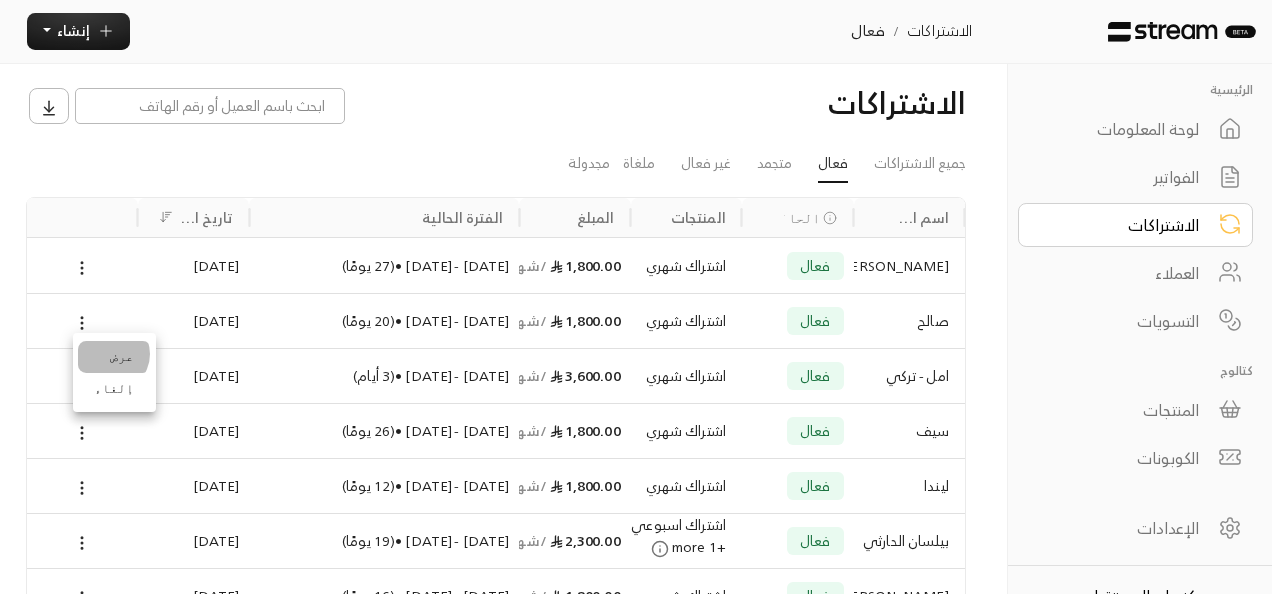 click on "عرض" at bounding box center [114, 357] 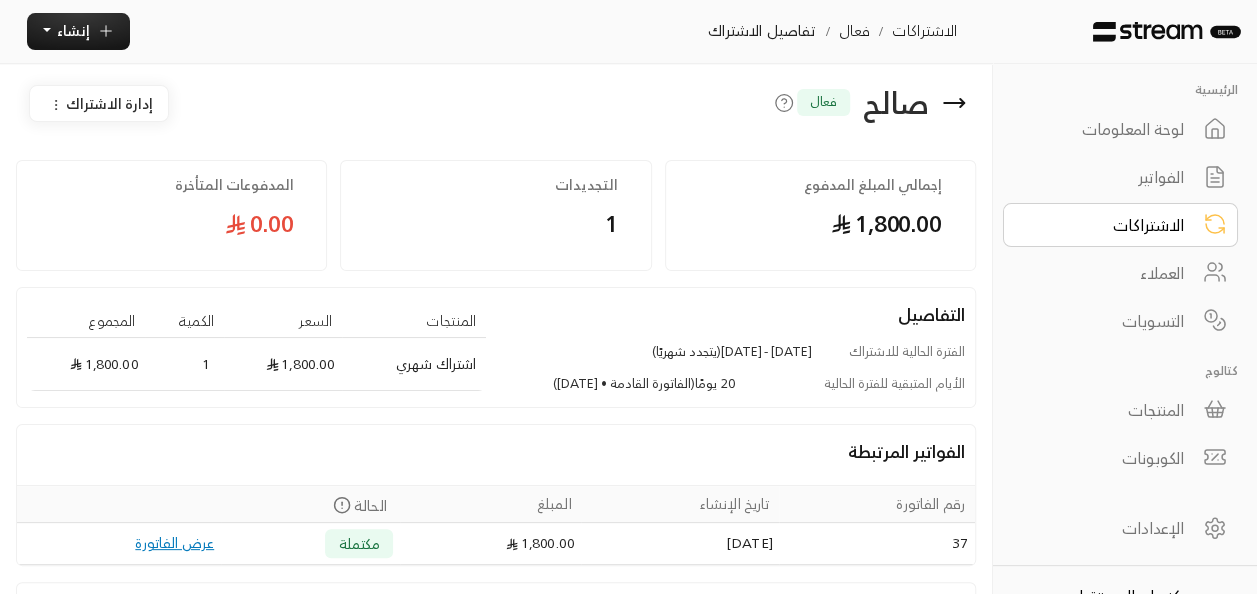 click on "إدارة الاشتراك" at bounding box center [109, 103] 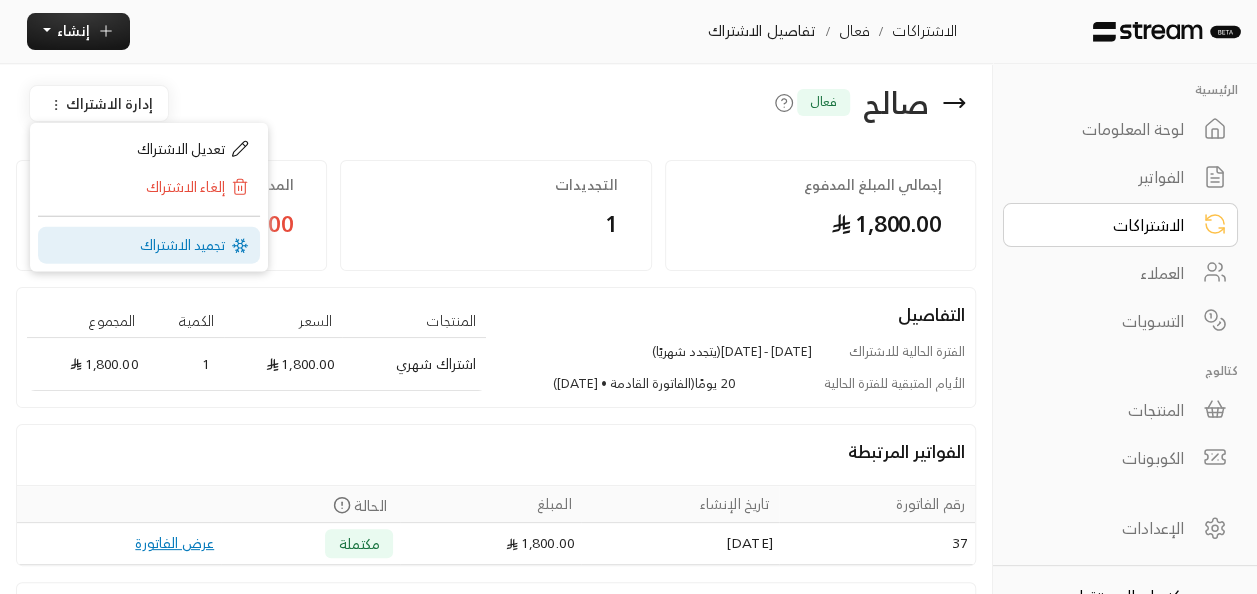 click on "تجميد الاشتراك" at bounding box center [149, 245] 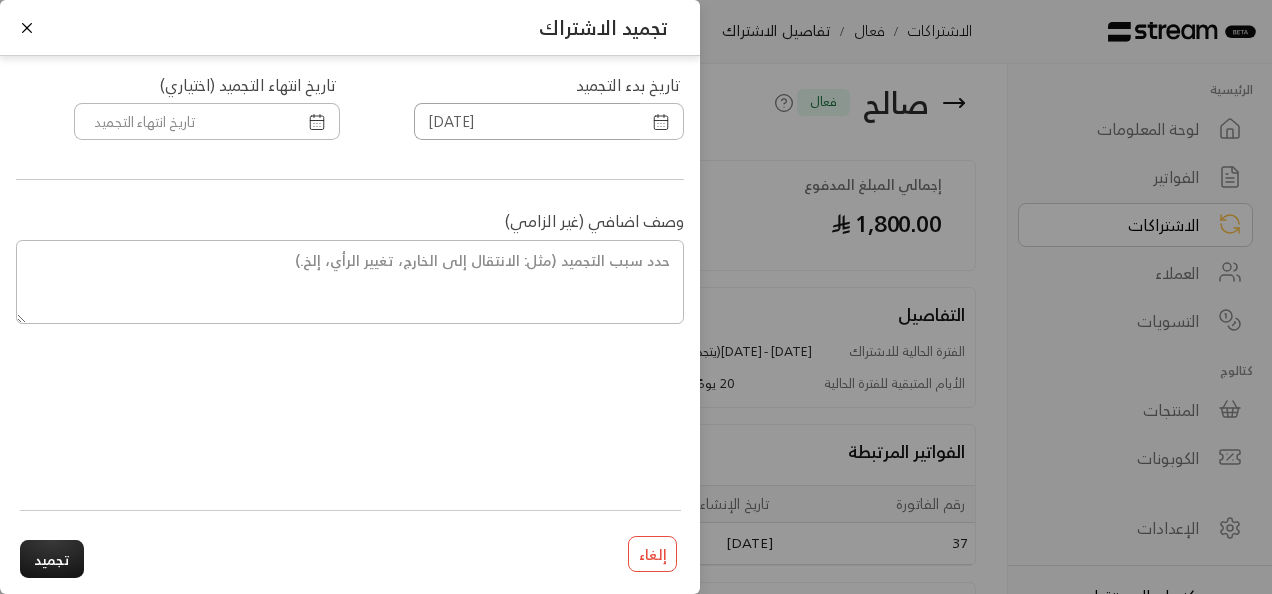 click on "[DATE]" at bounding box center [527, 121] 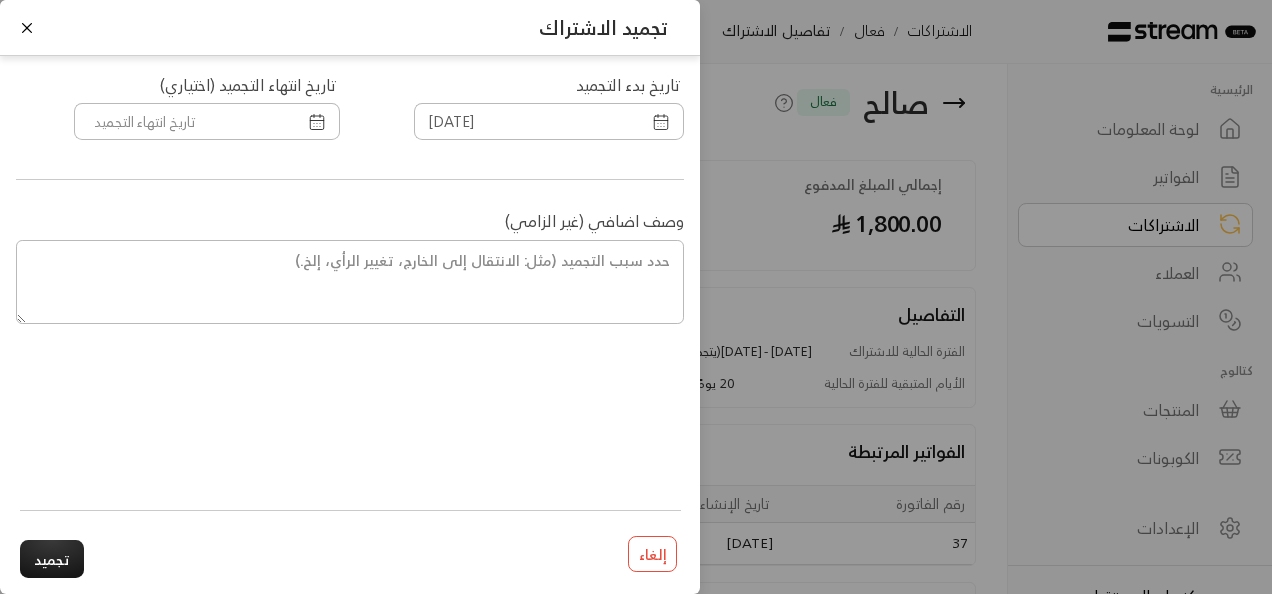click 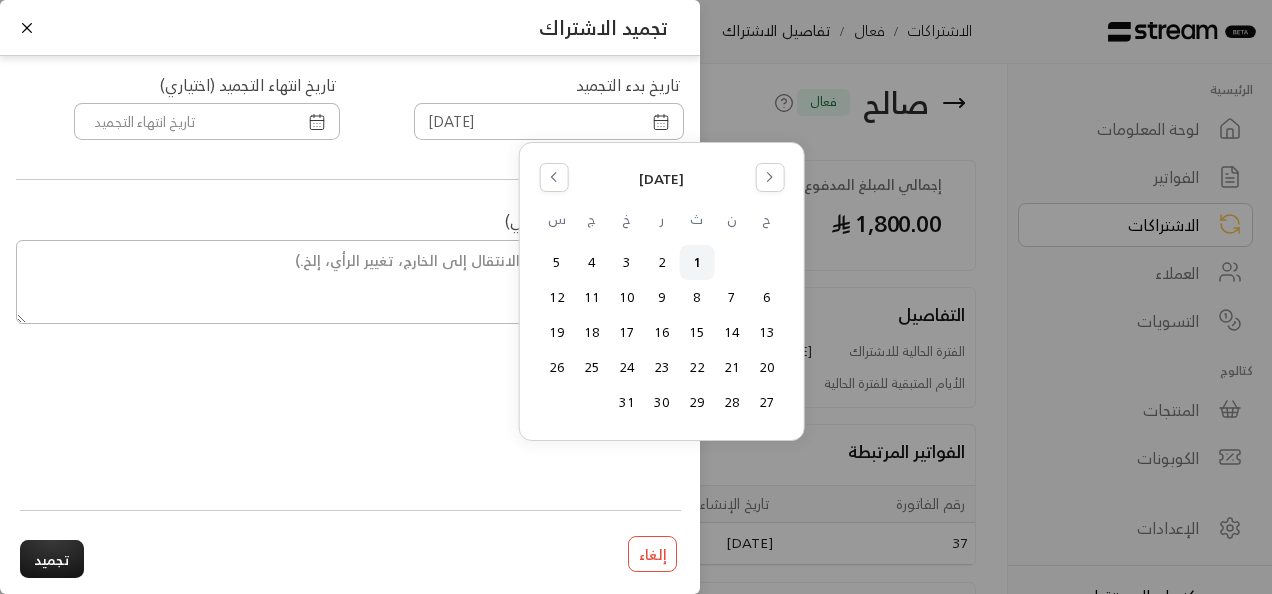 click on "[DATE]" at bounding box center [661, 180] 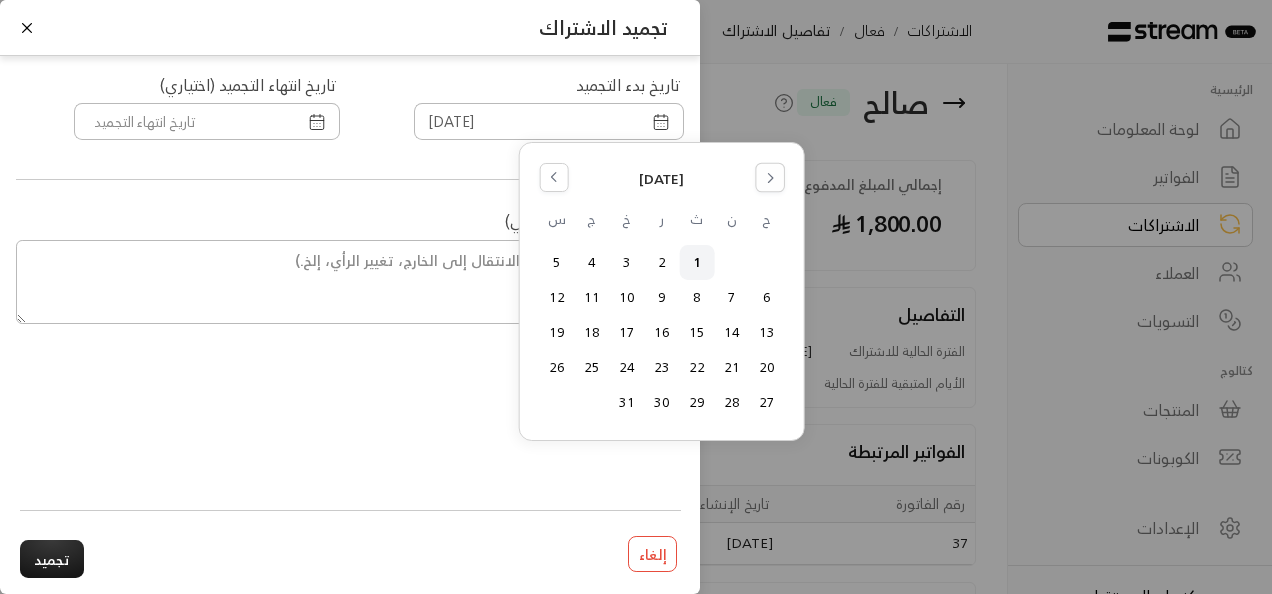 click 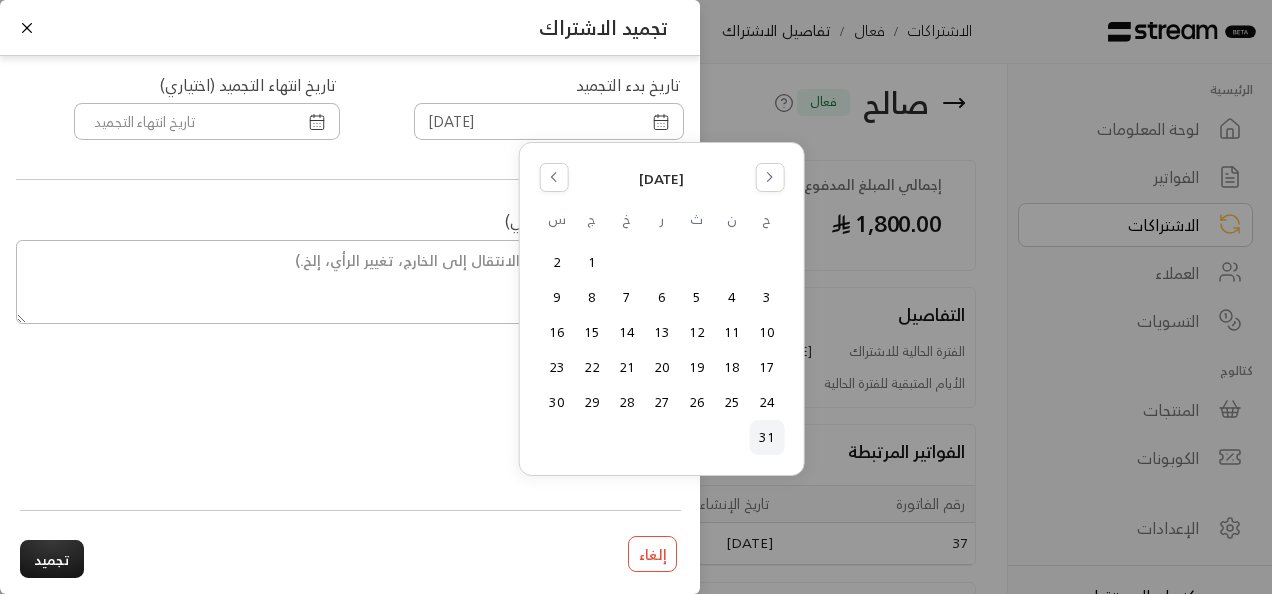 click on "31" at bounding box center (766, 437) 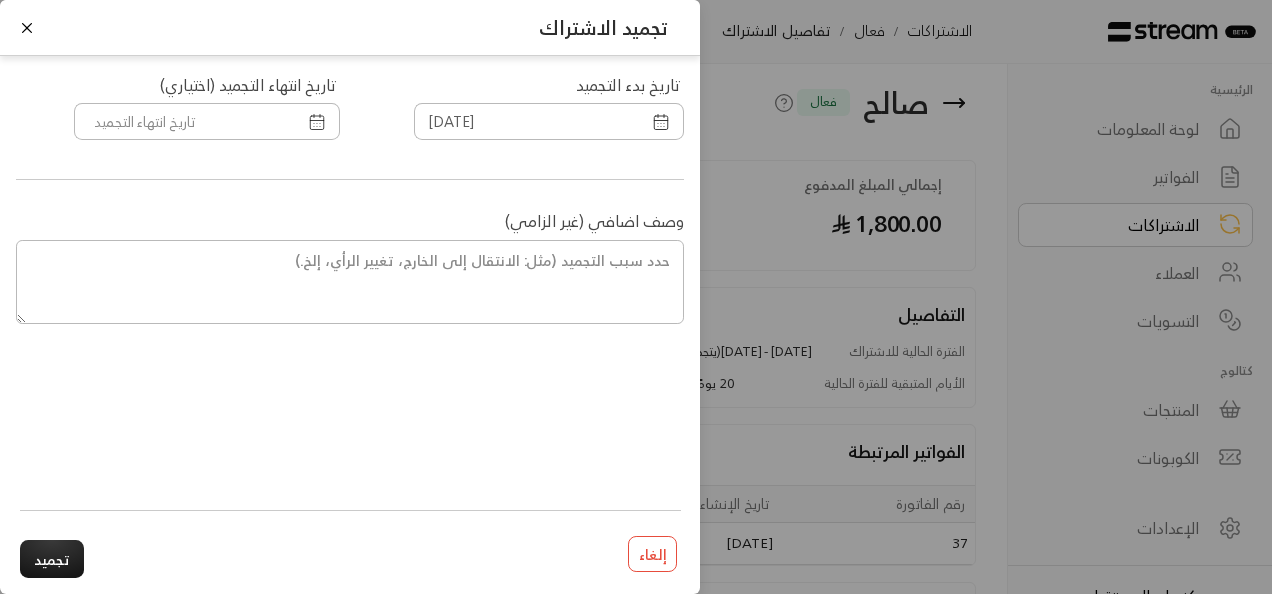 click 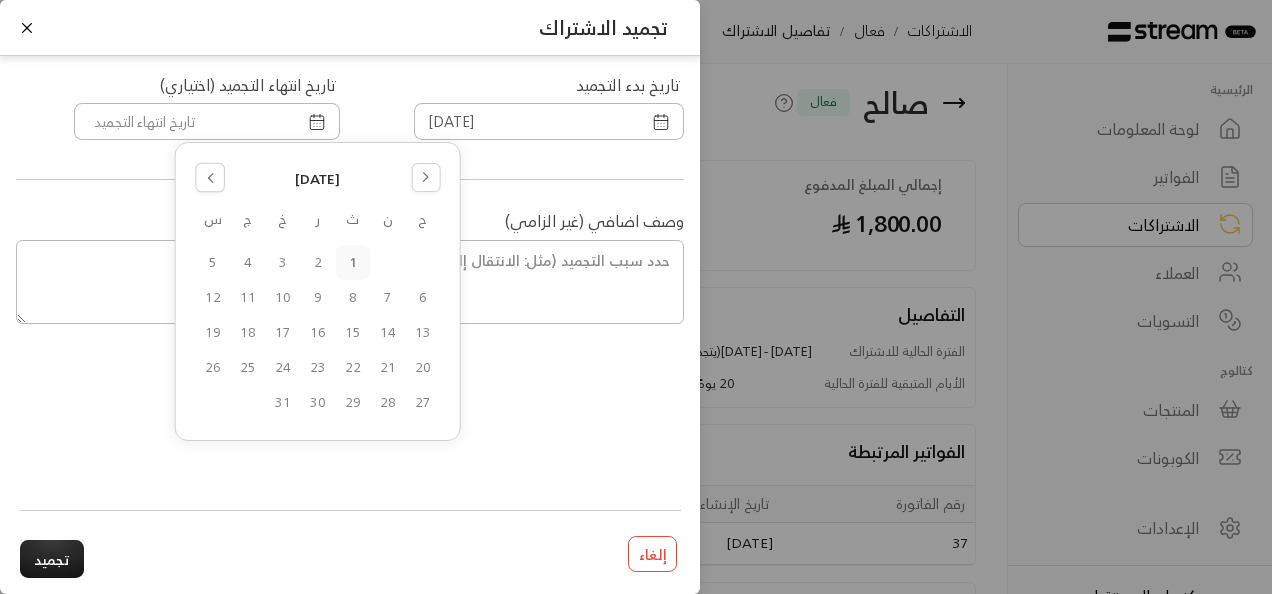 click at bounding box center [210, 177] 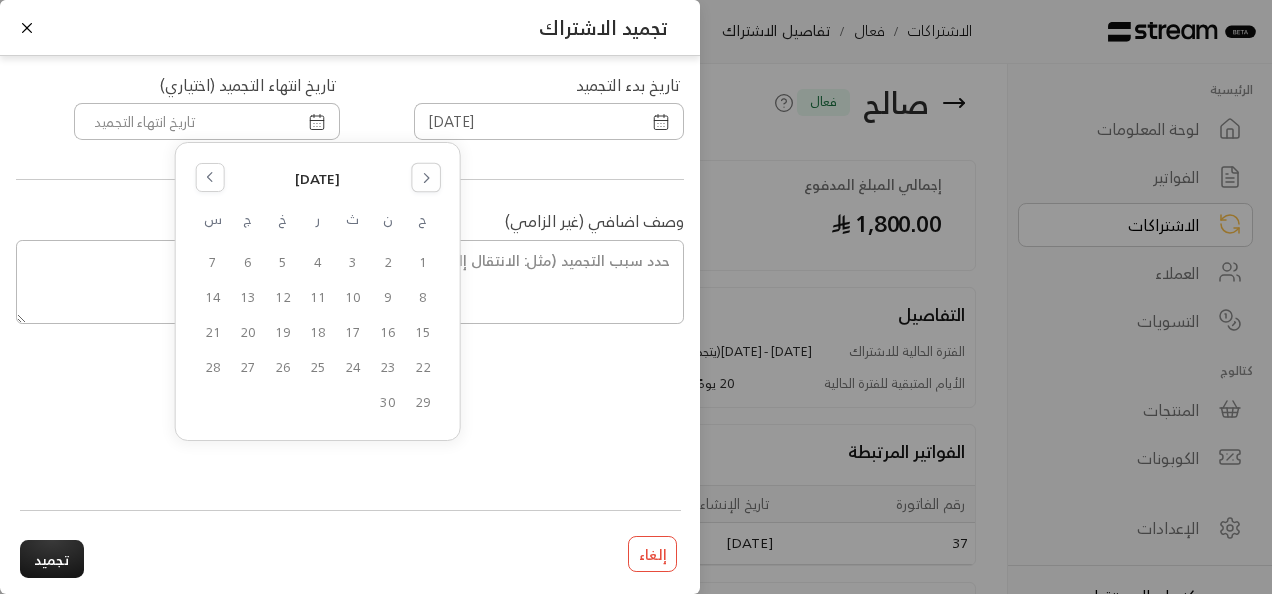 click 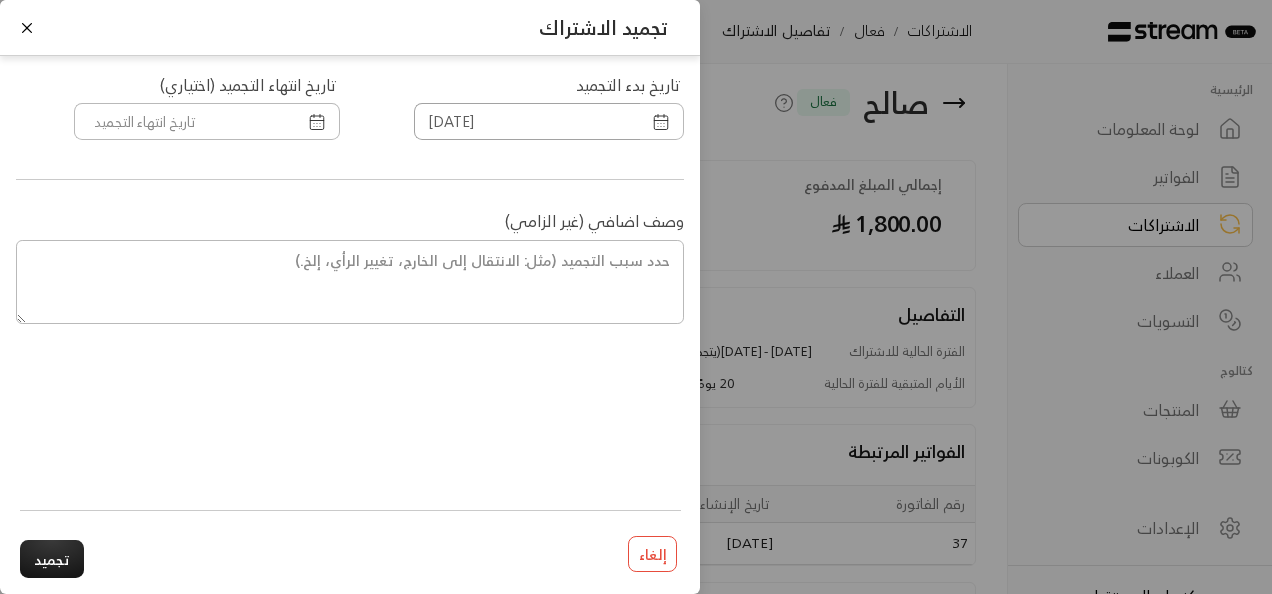 click on "[DATE]" at bounding box center (527, 121) 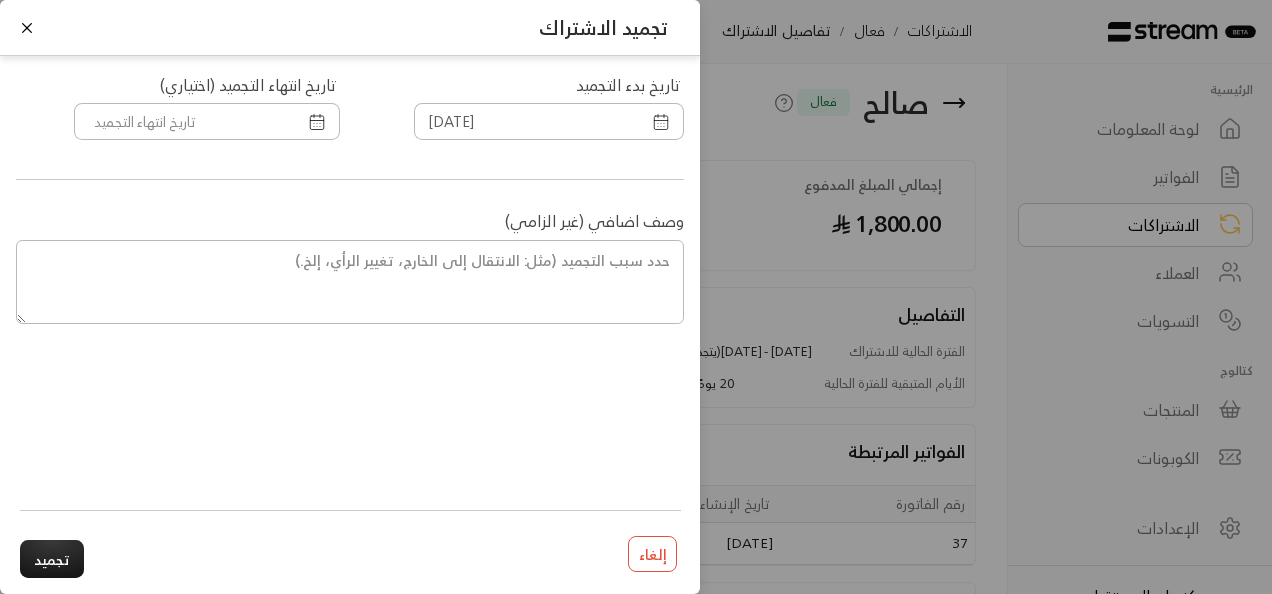 click 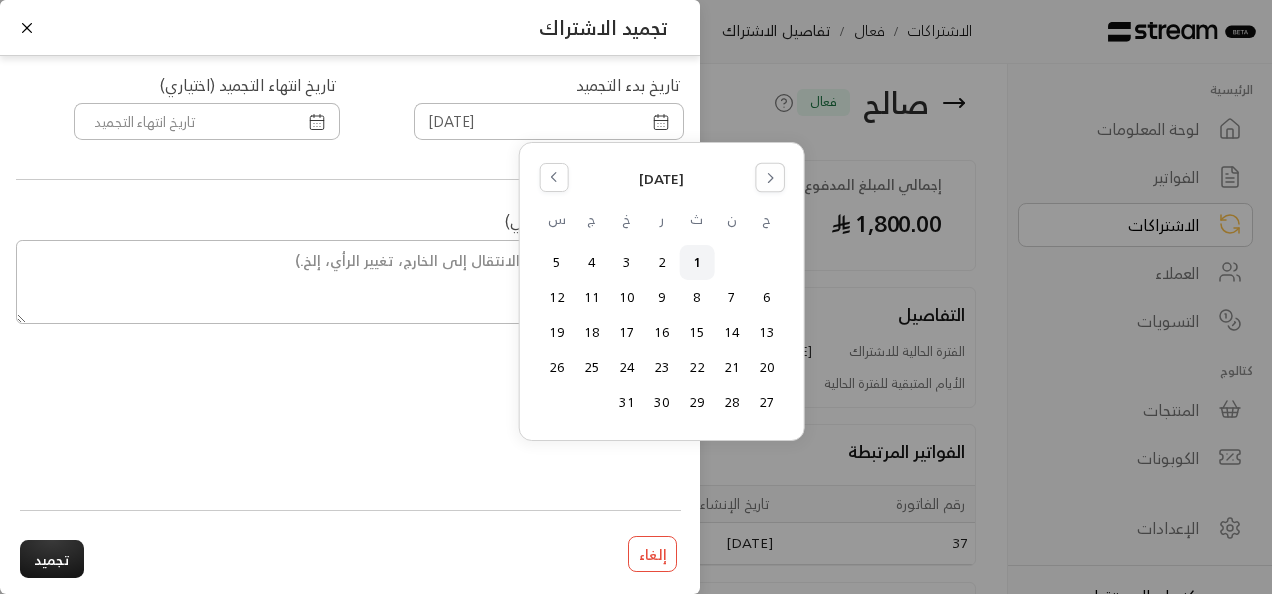 click at bounding box center (770, 177) 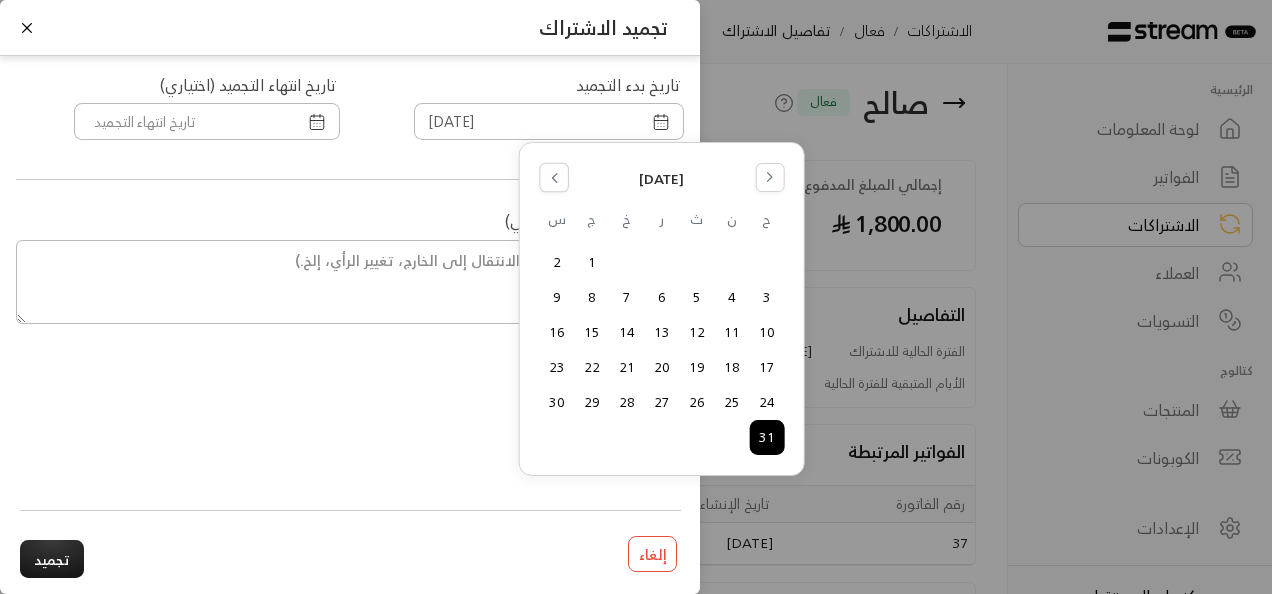 drag, startPoint x: 567, startPoint y: 168, endPoint x: 545, endPoint y: 179, distance: 24.596748 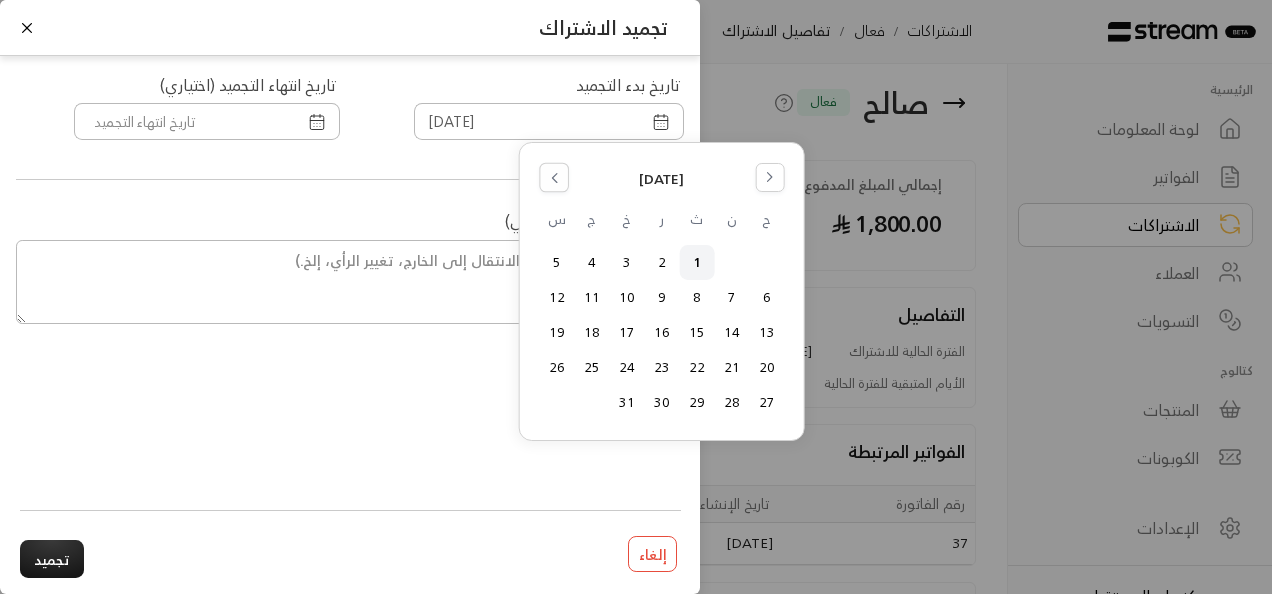 click 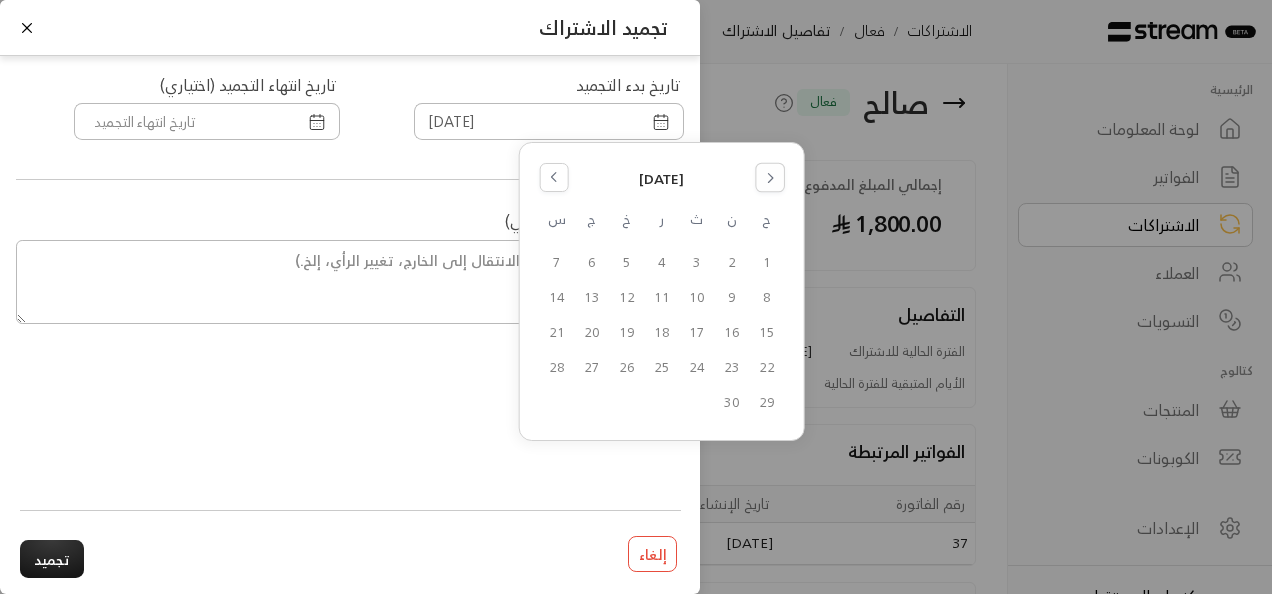 click 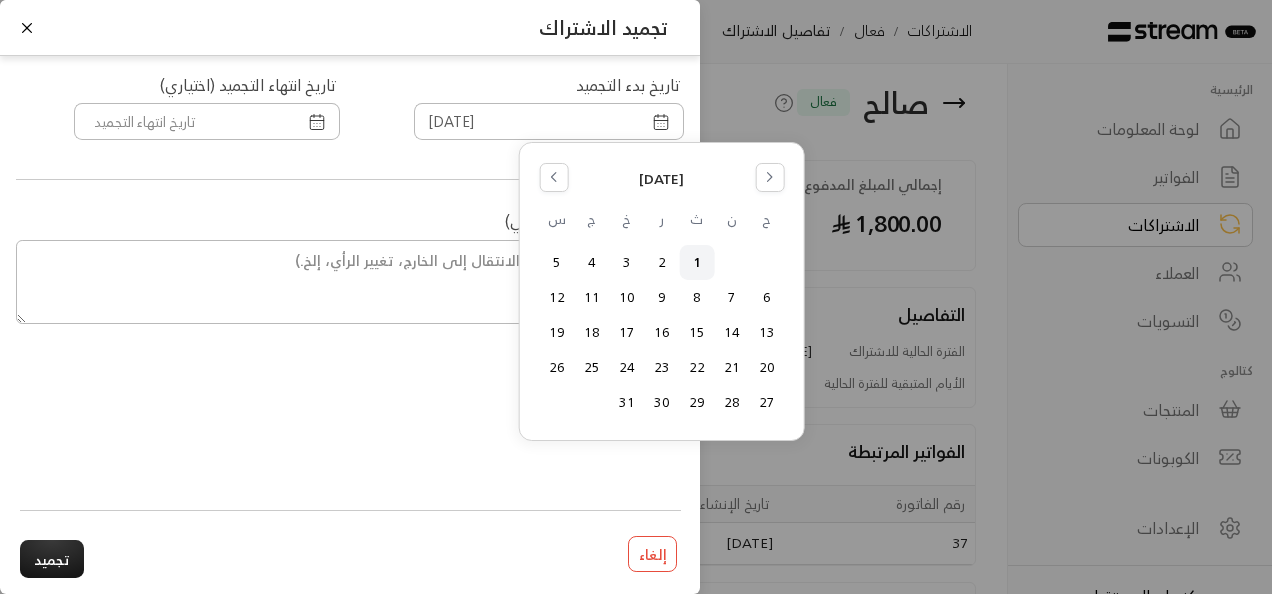 click on "1" at bounding box center [696, 262] 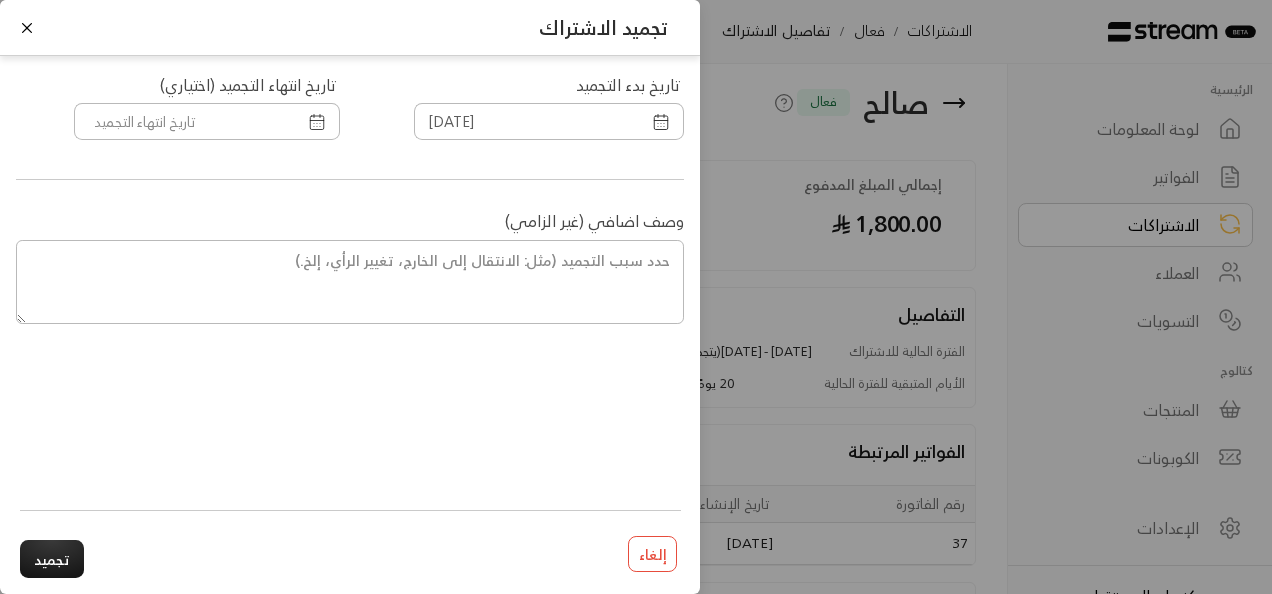 click 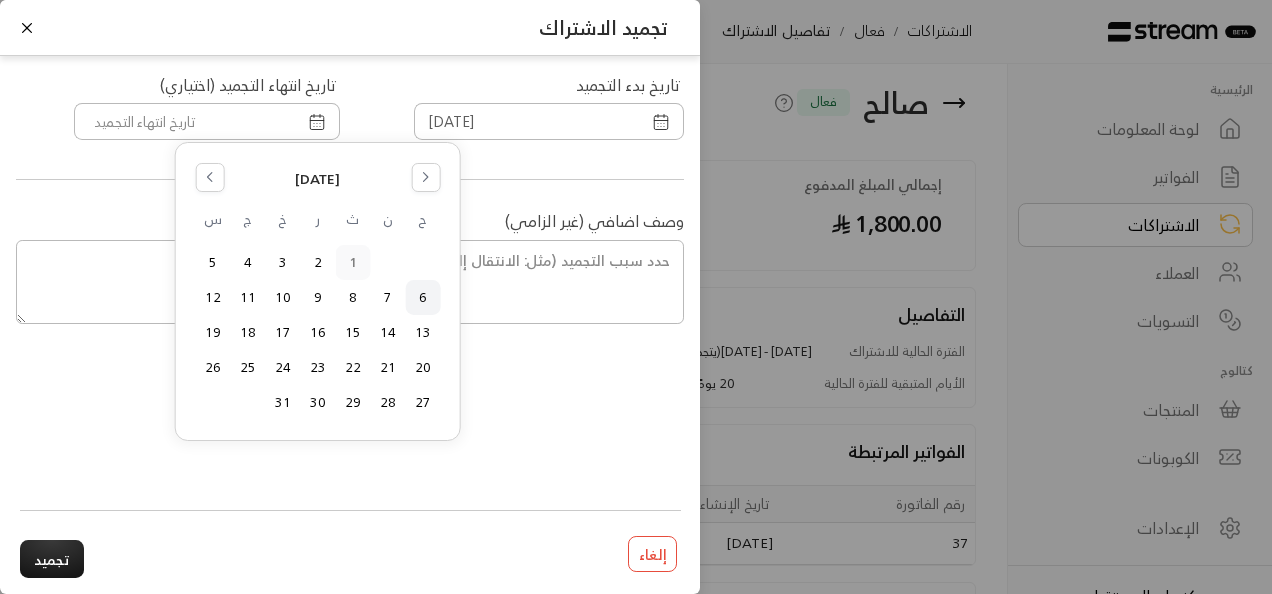 click on "6" at bounding box center (422, 297) 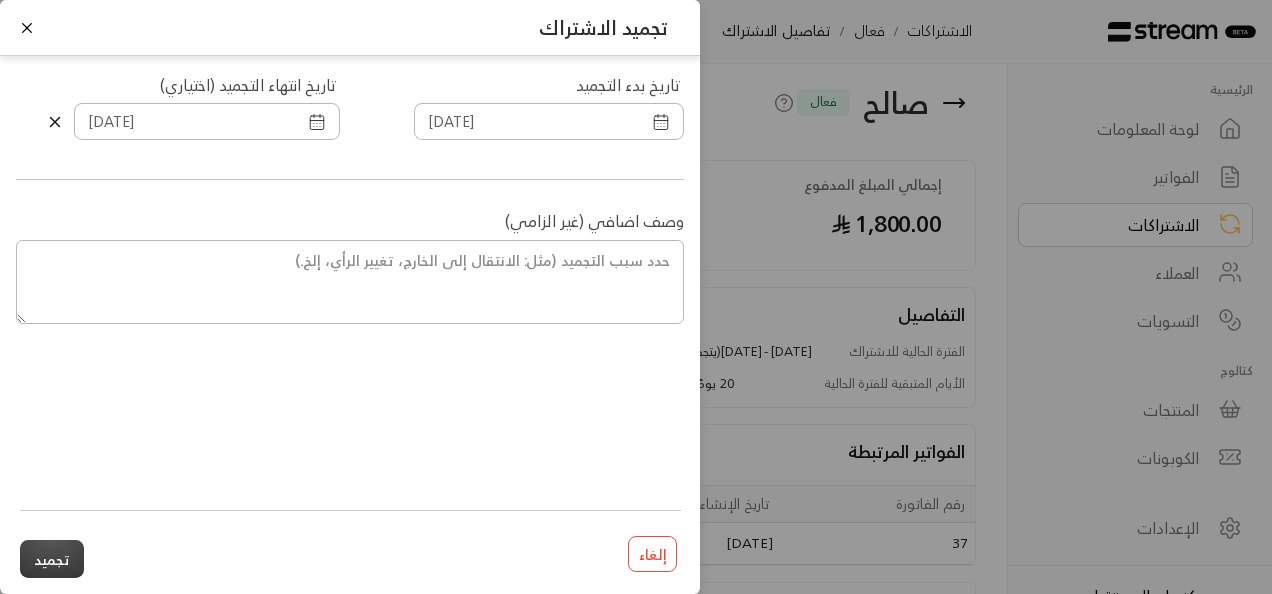 click on "تجميد" at bounding box center (52, 558) 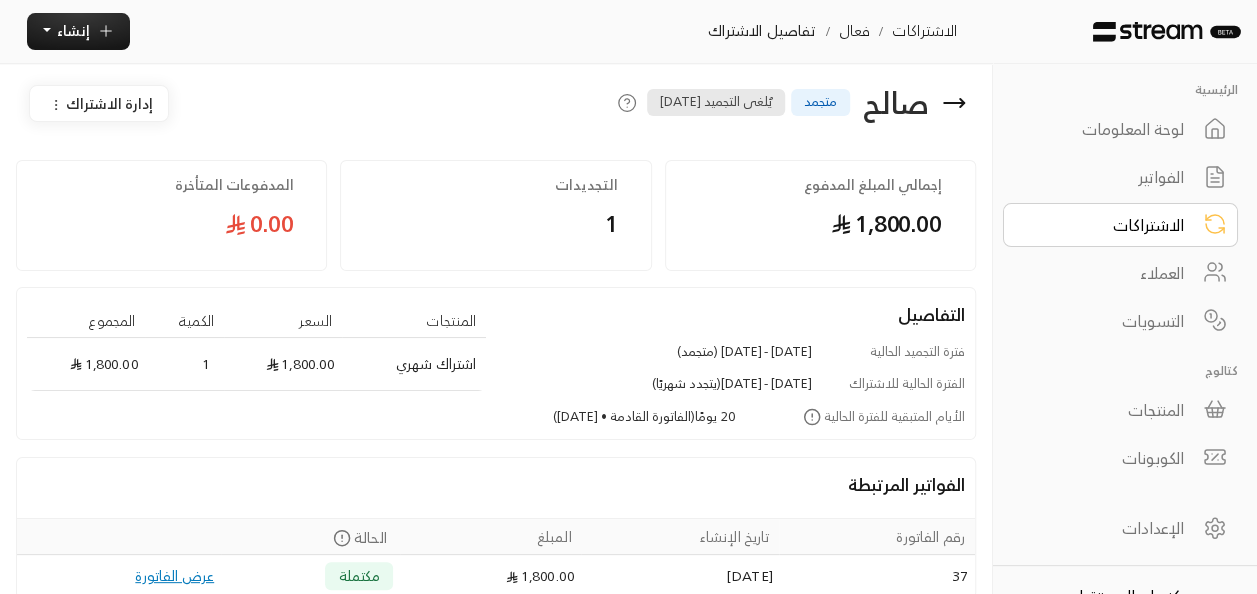 click 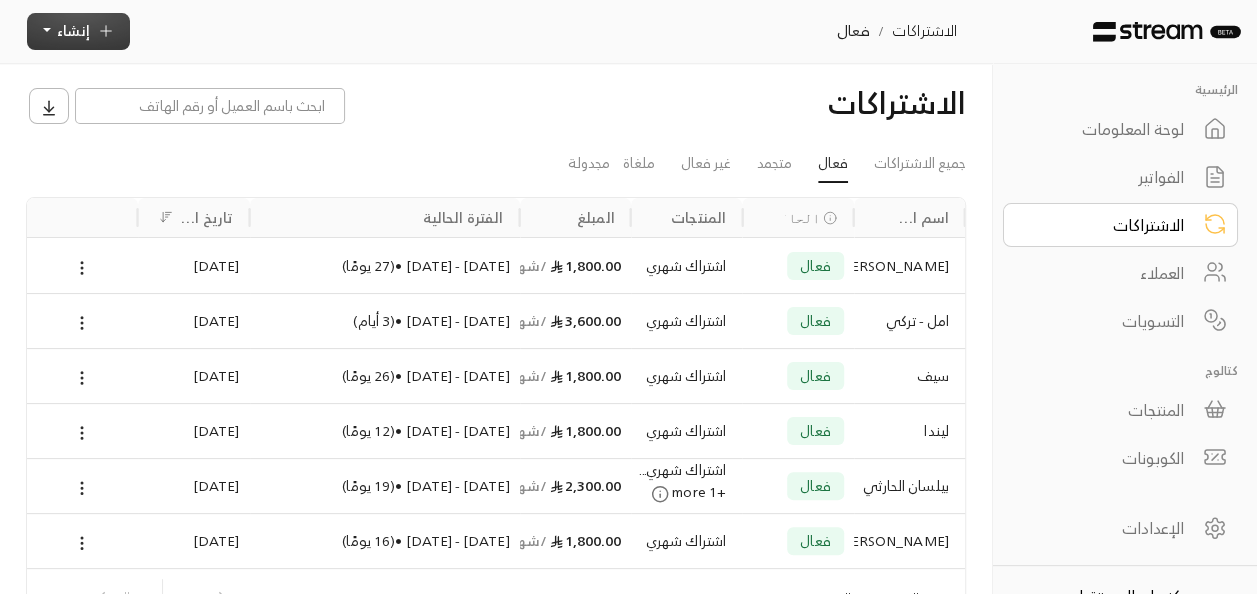 click on "إنشاء" at bounding box center [73, 30] 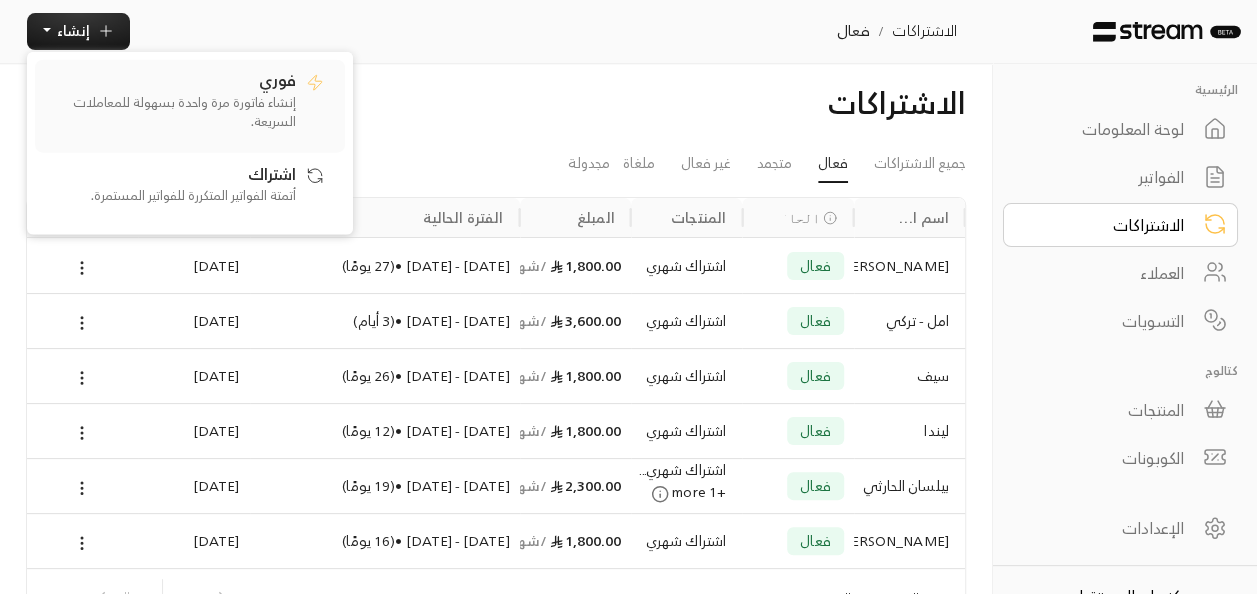 click on "إنشاء فاتورة مرة واحدة بسهولة للمعاملات السريعة." at bounding box center [171, 111] 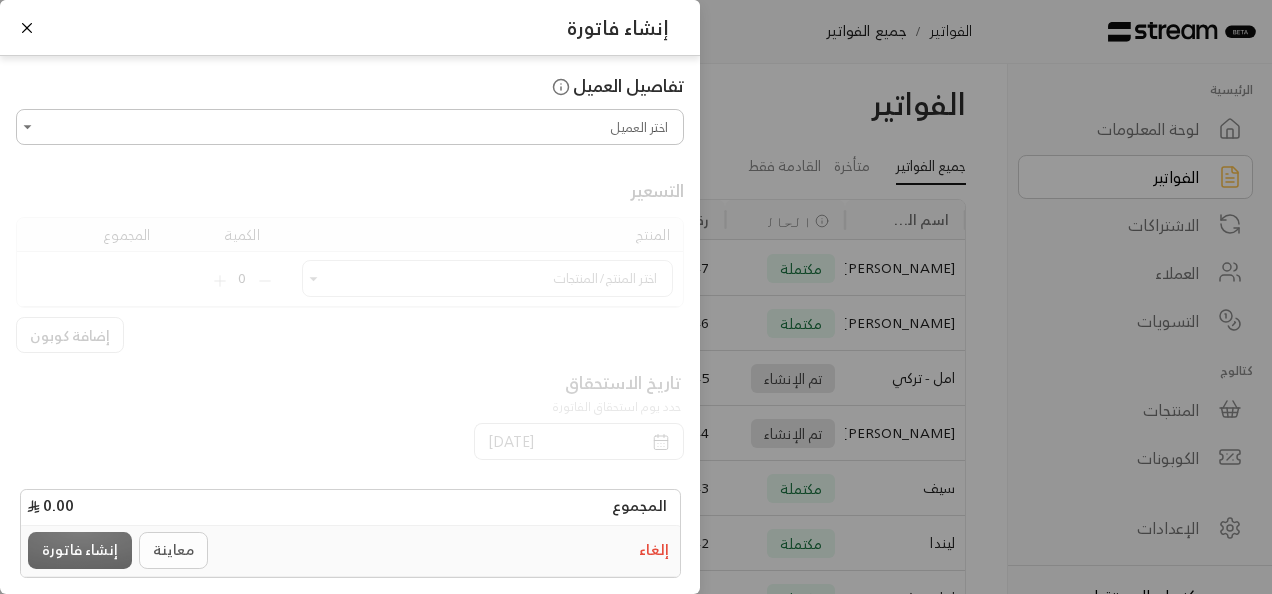 click on "اختر العميل" at bounding box center [350, 127] 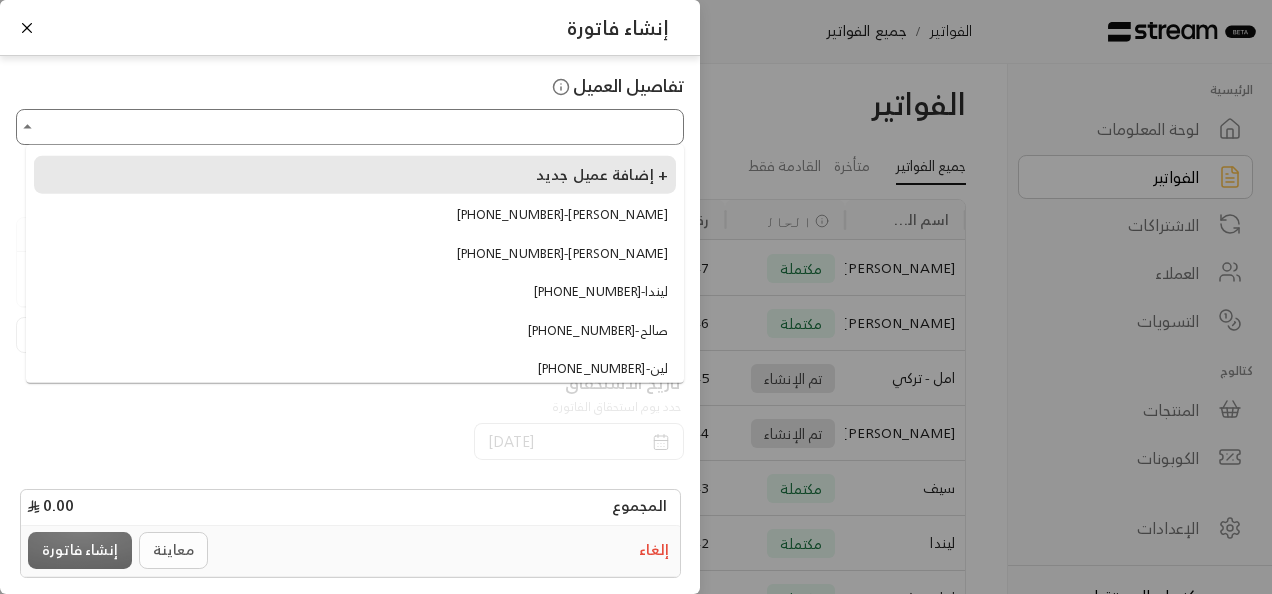 click on "إضافة عميل جديد +" at bounding box center (602, 174) 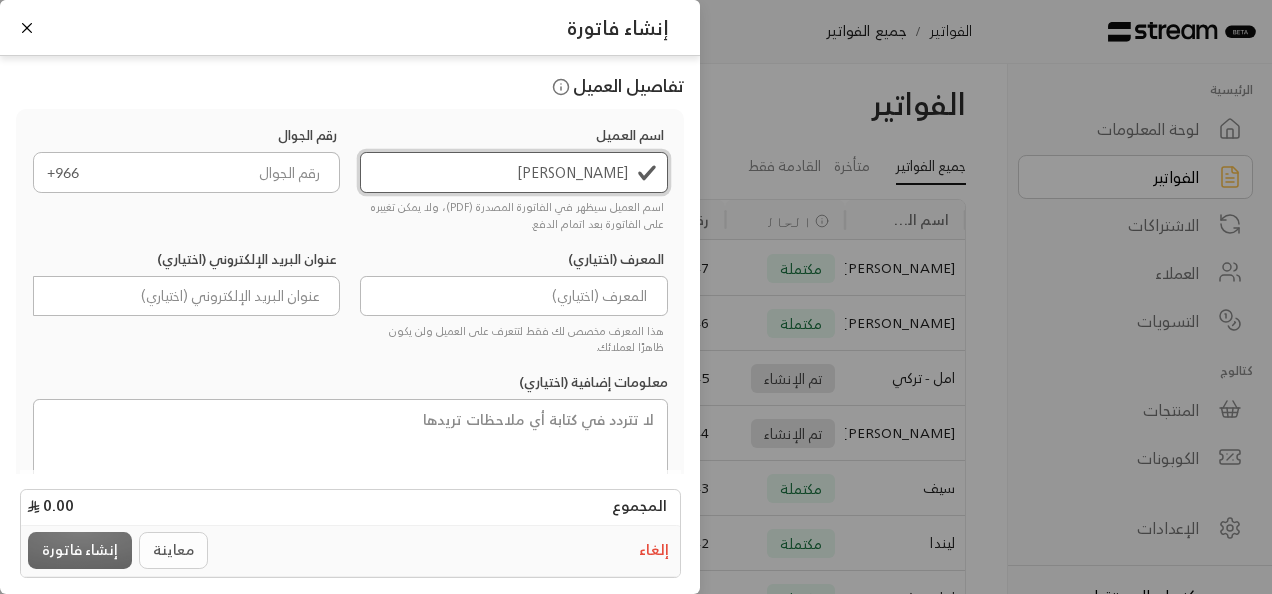 type on "[PERSON_NAME]" 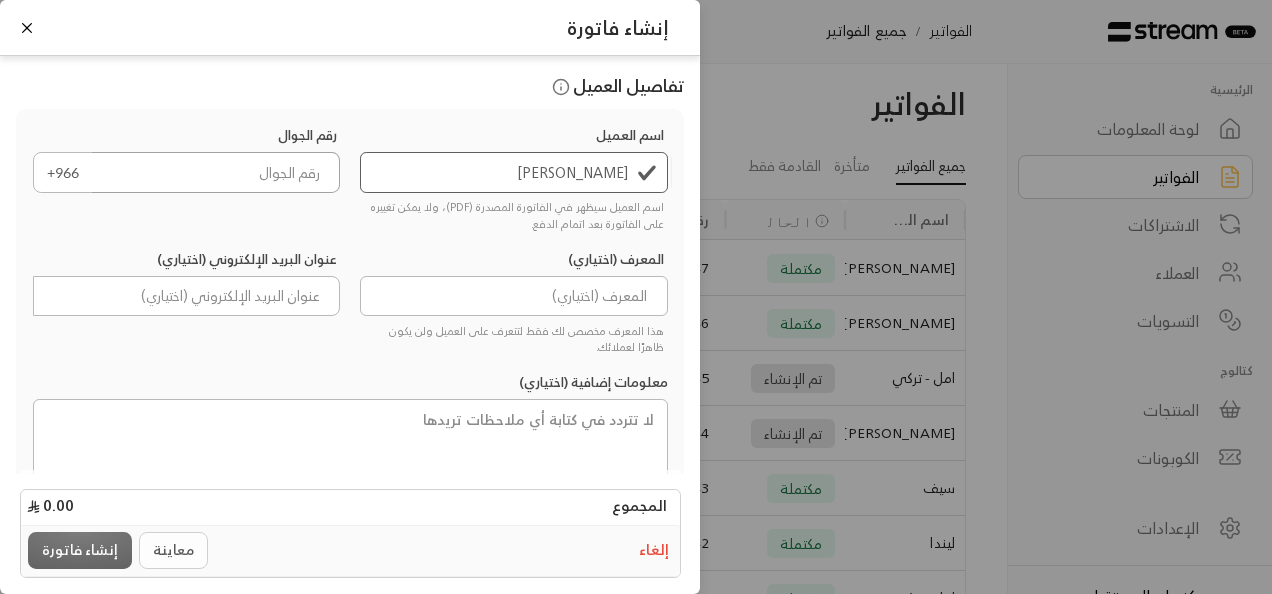 click at bounding box center [216, 172] 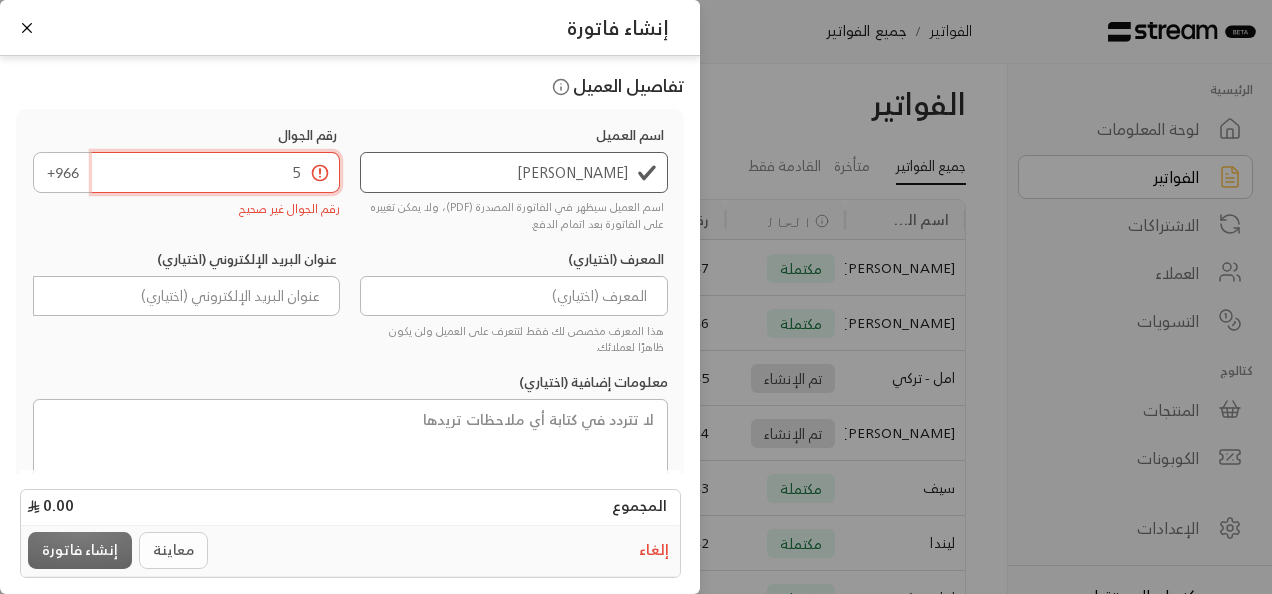 type on "5" 